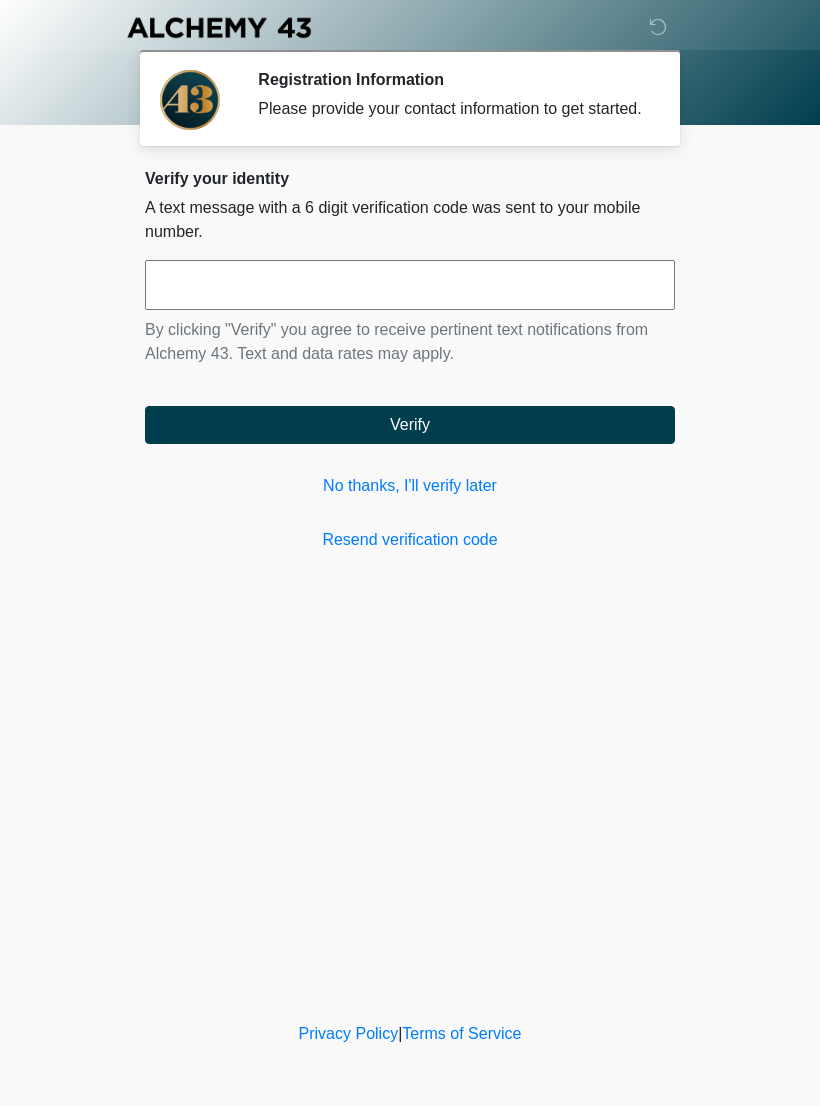 scroll, scrollTop: 0, scrollLeft: 0, axis: both 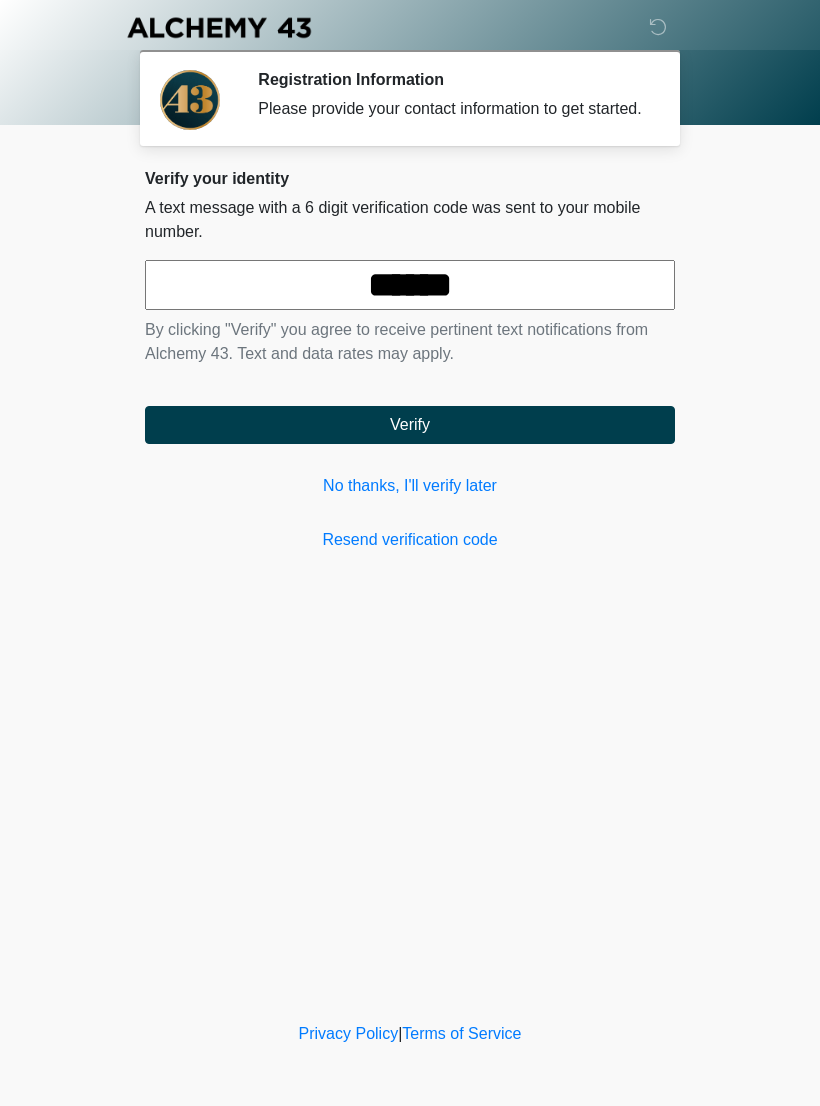 type on "******" 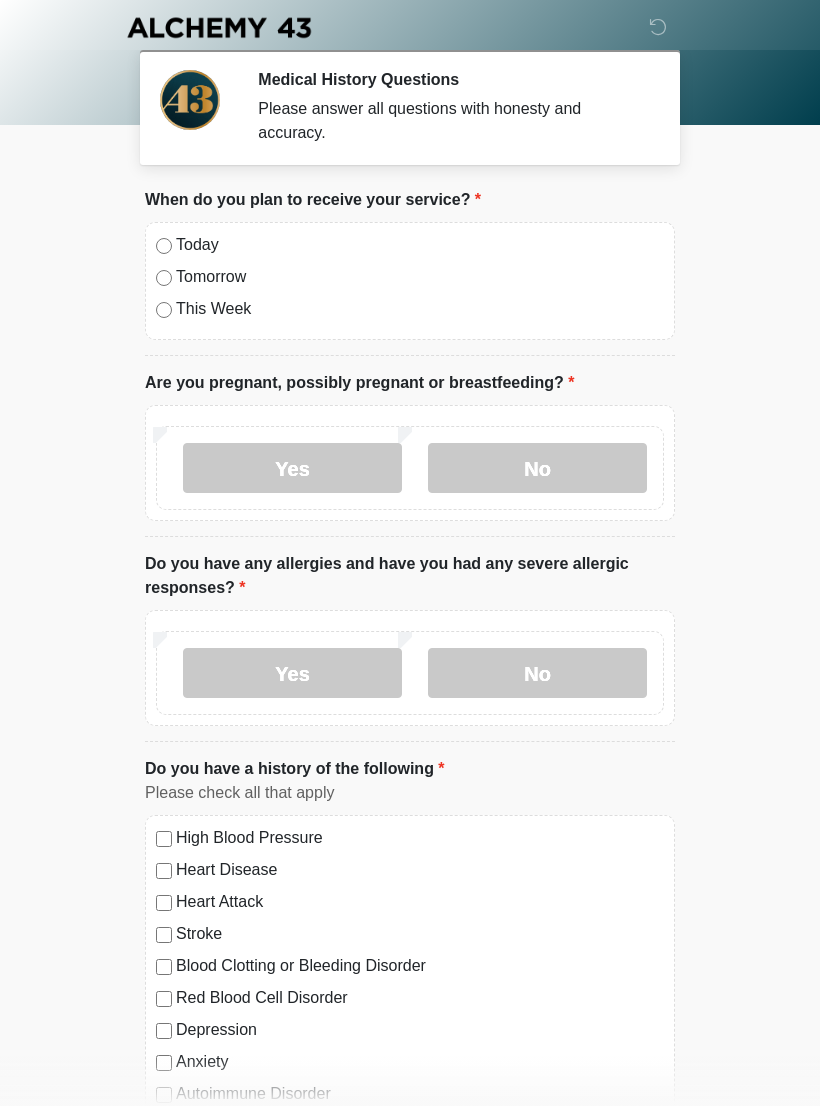 click on "Today" at bounding box center (420, 245) 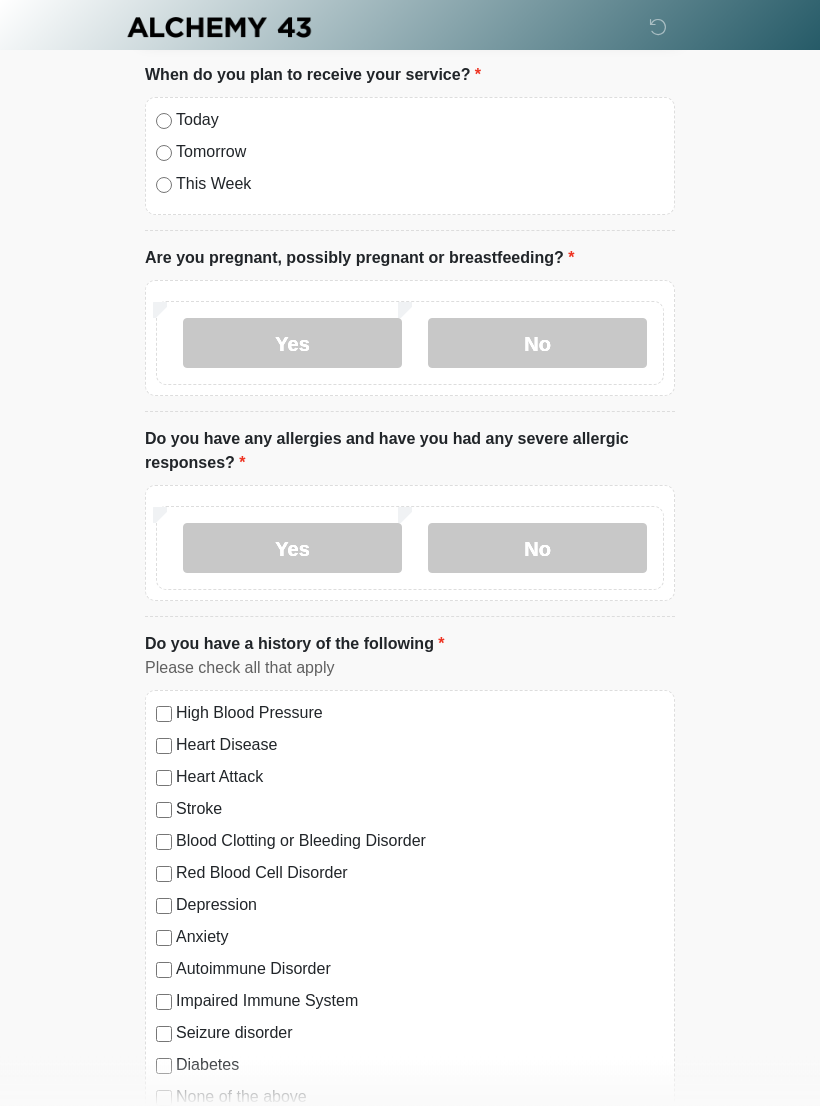 scroll, scrollTop: 125, scrollLeft: 0, axis: vertical 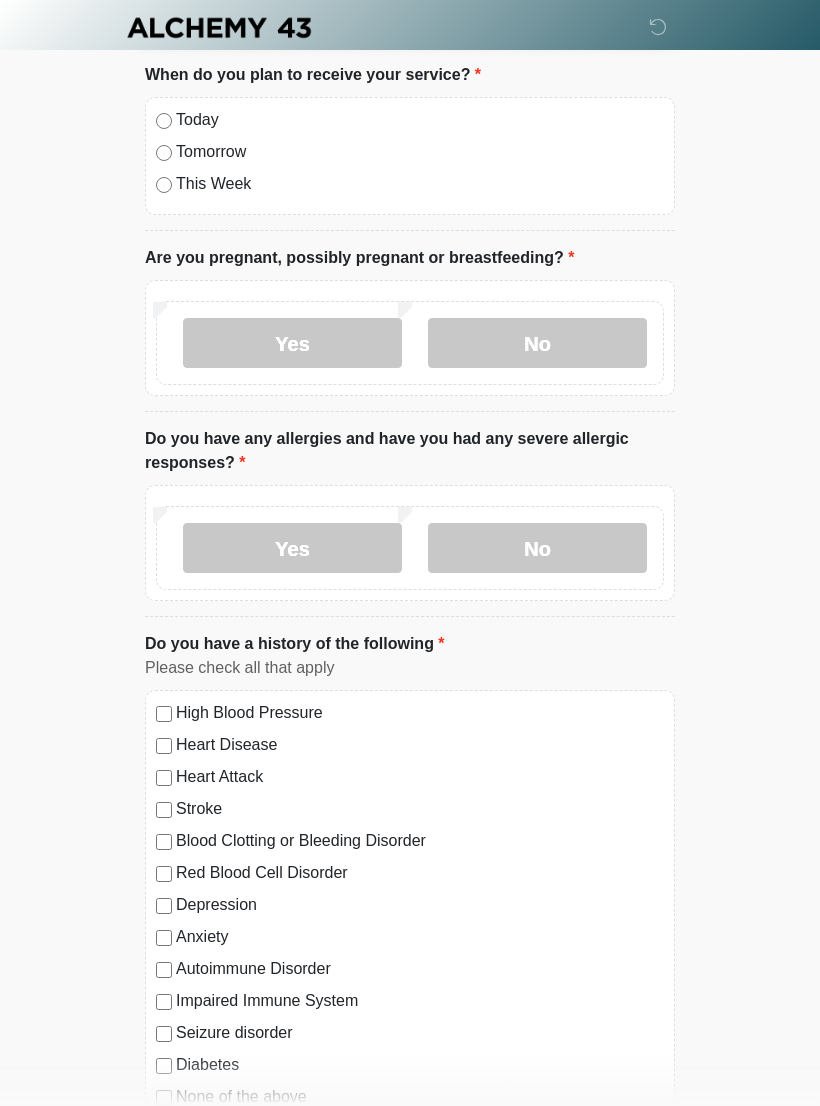 click on "Yes" at bounding box center (292, 548) 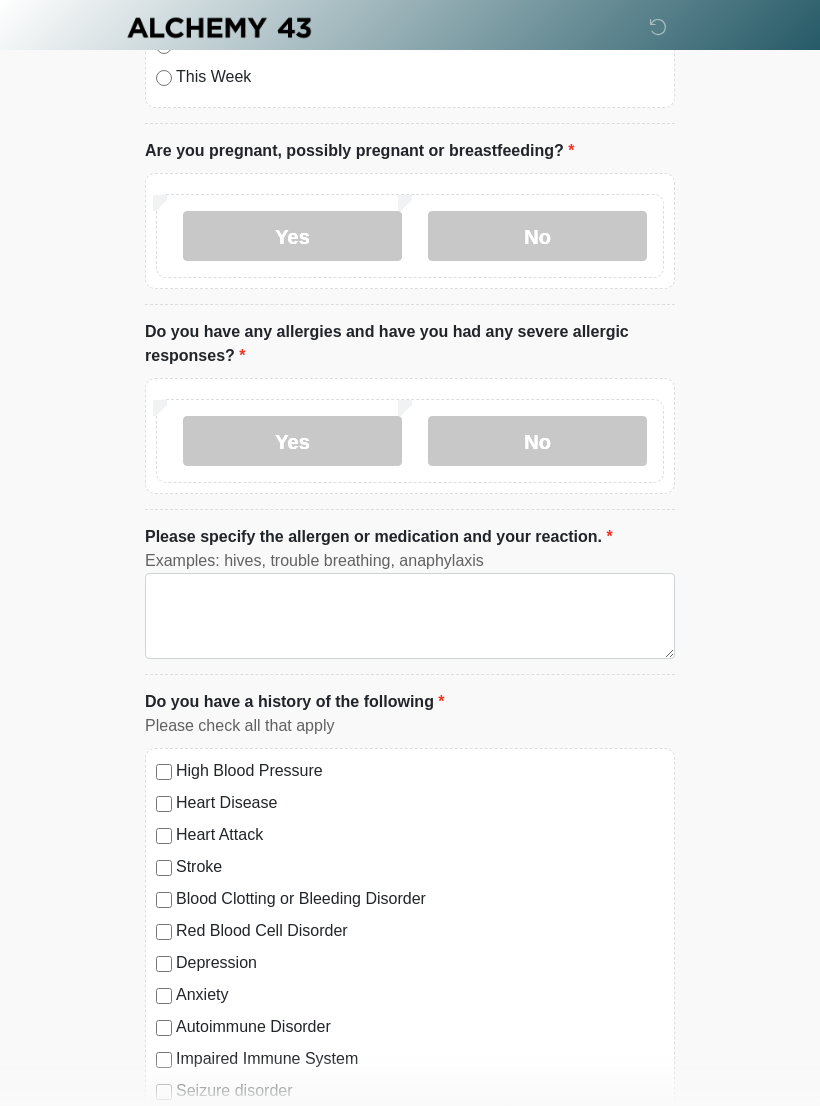 scroll, scrollTop: 234, scrollLeft: 0, axis: vertical 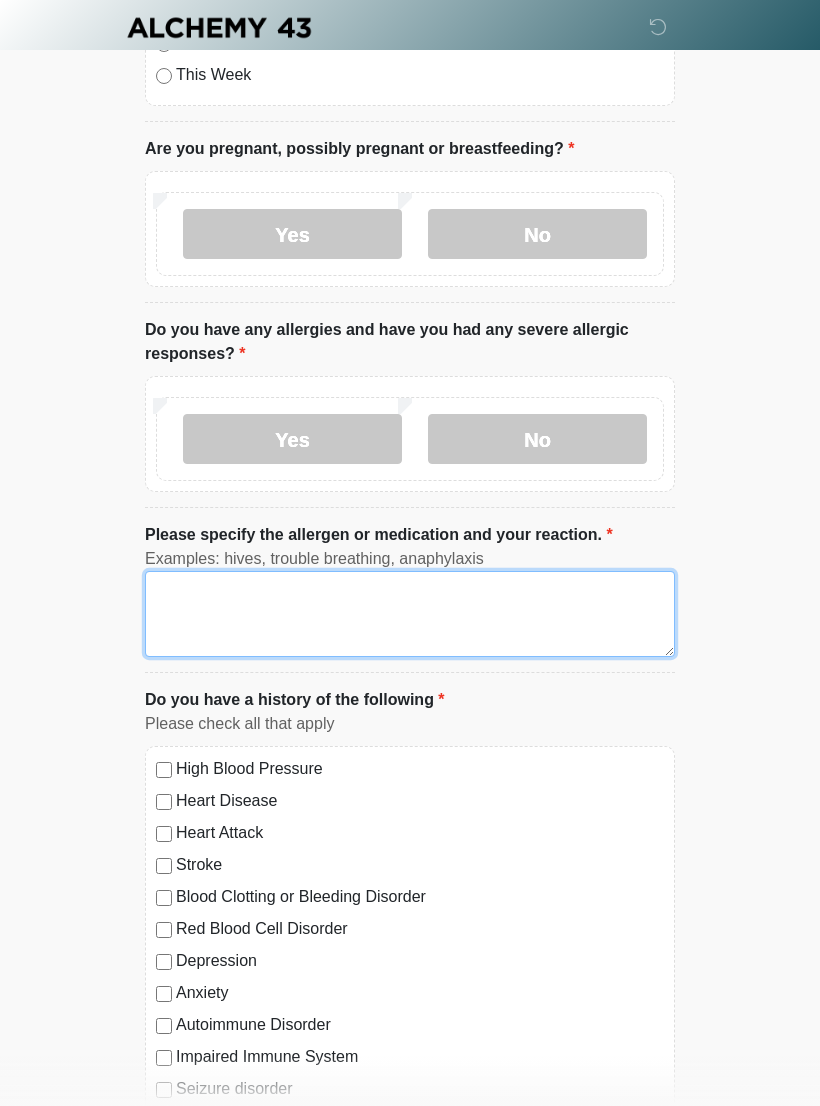 click on "Please specify the allergen or medication and your reaction." at bounding box center [410, 614] 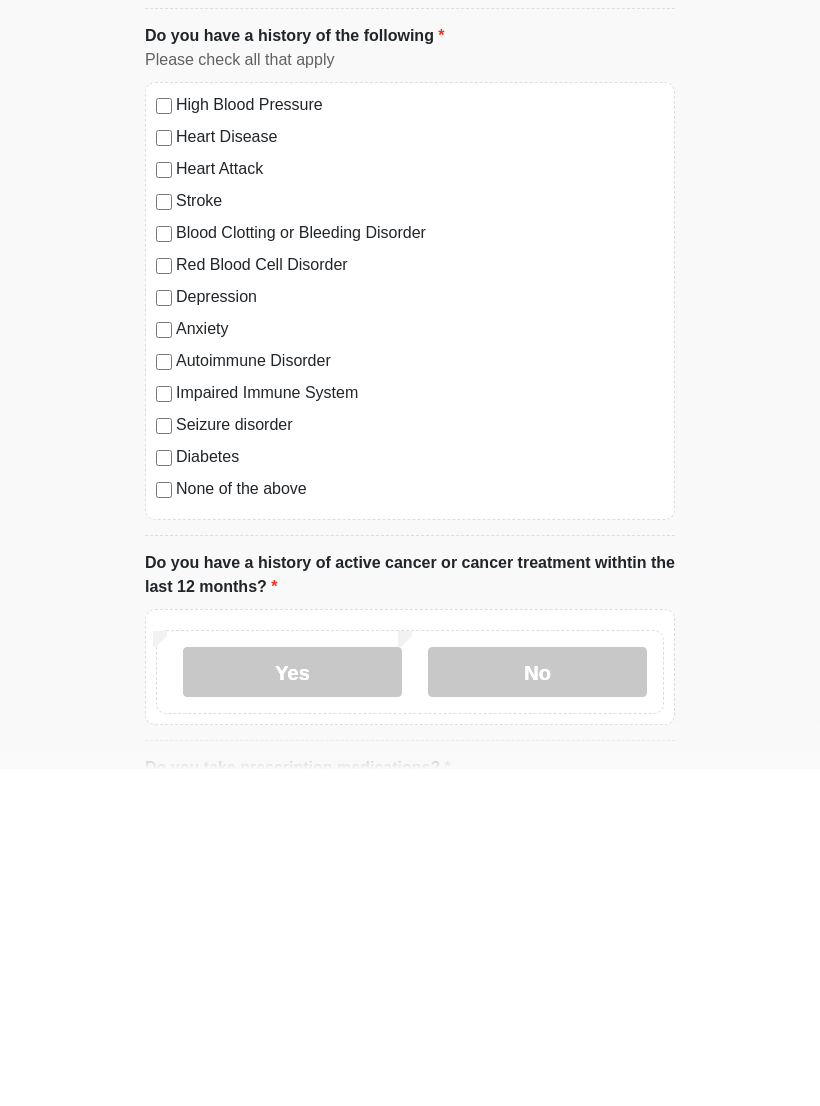 scroll, scrollTop: 561, scrollLeft: 0, axis: vertical 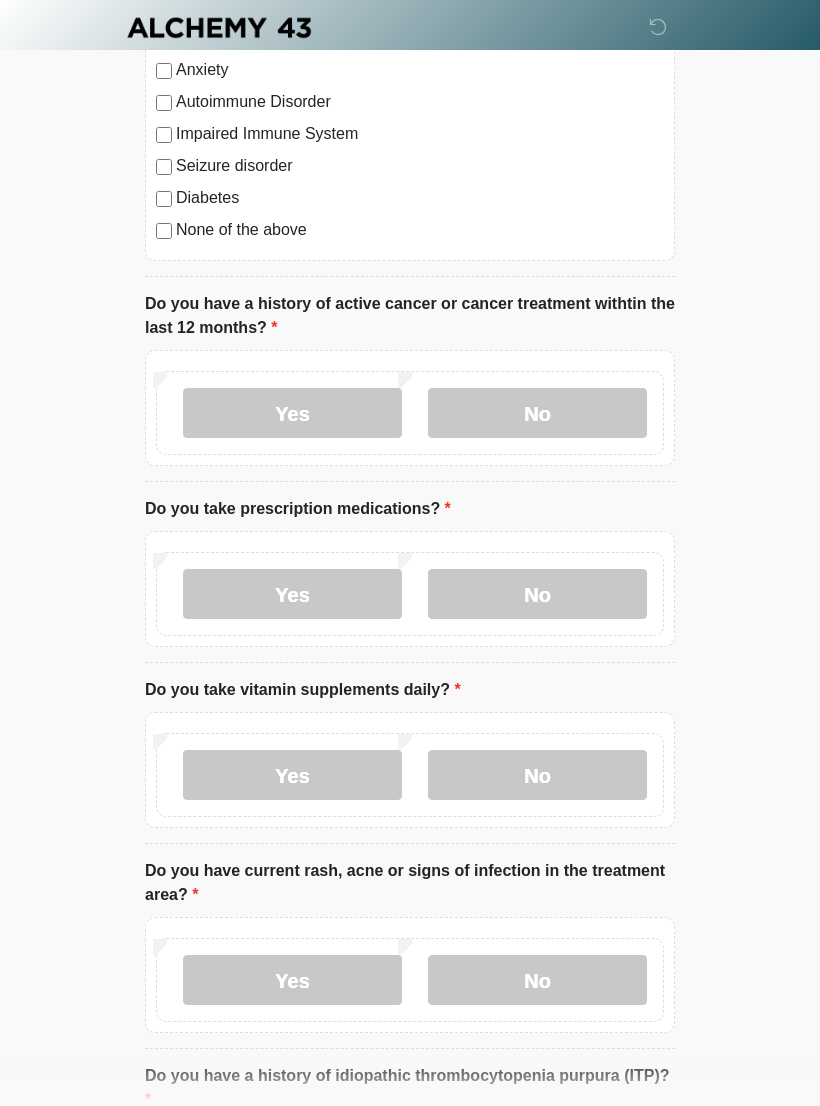 click on "No" at bounding box center (537, 594) 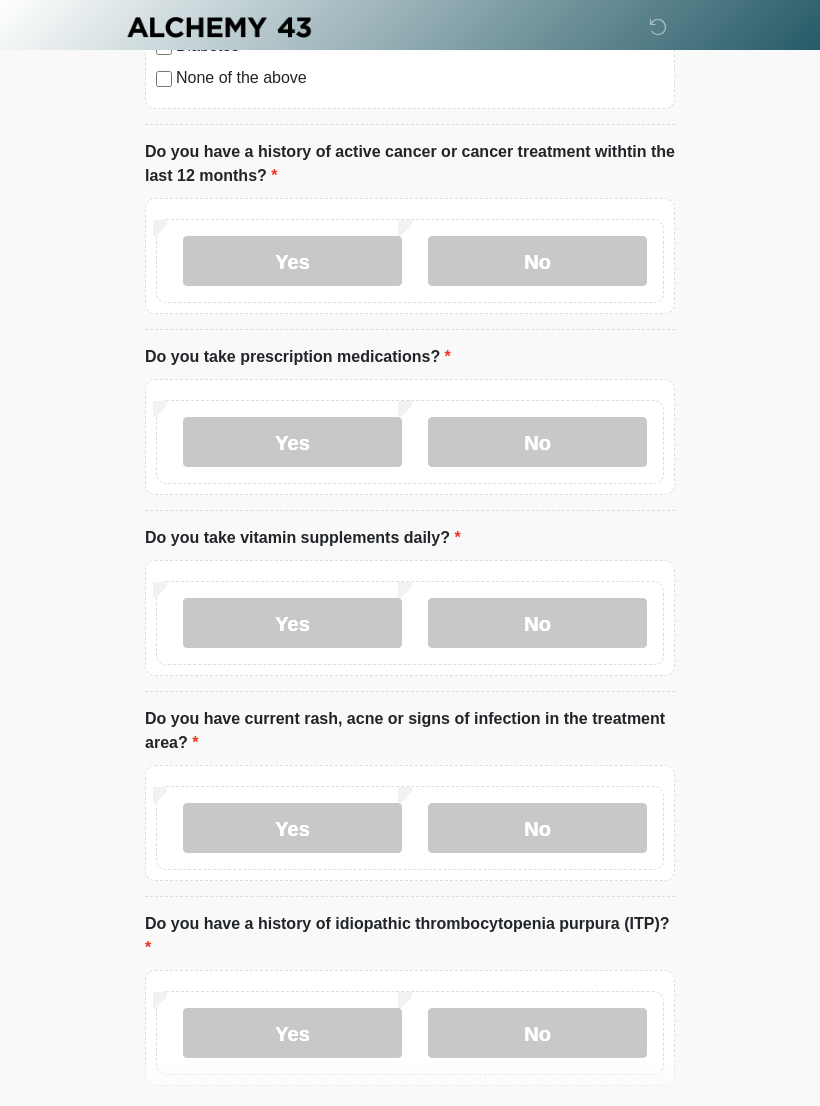 click on "No" at bounding box center (537, 624) 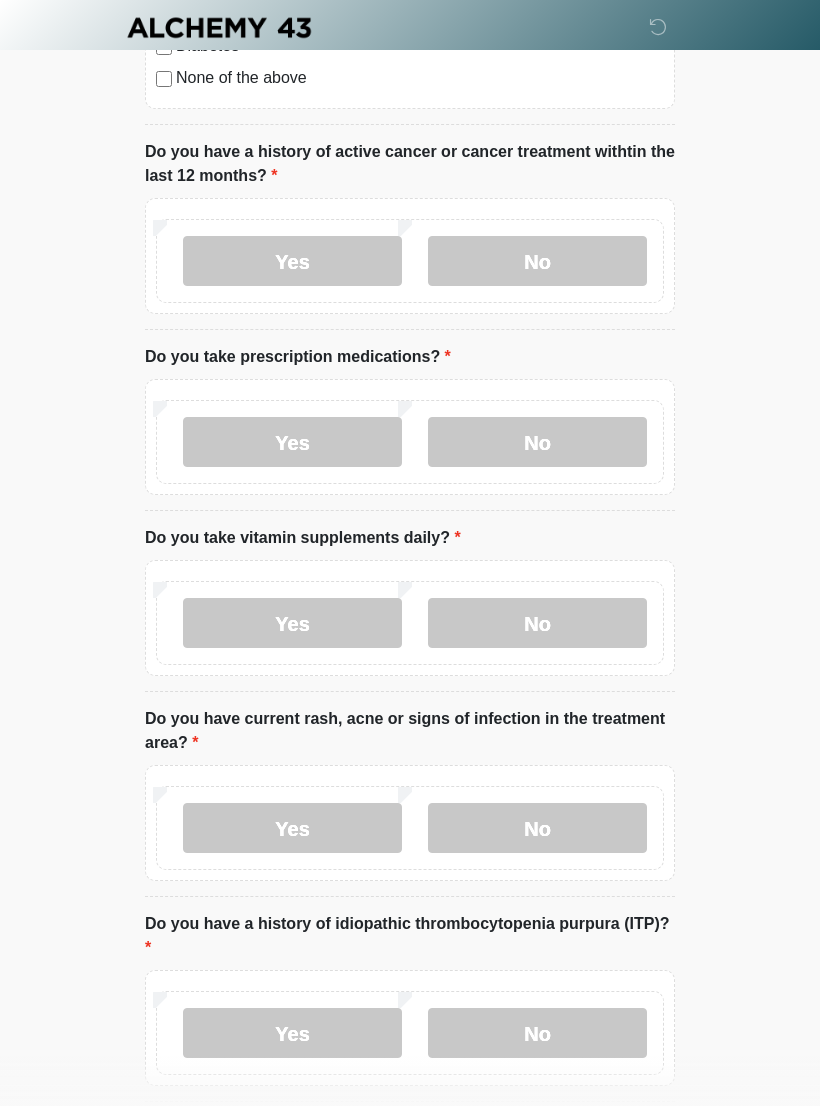click on "No" at bounding box center (537, 623) 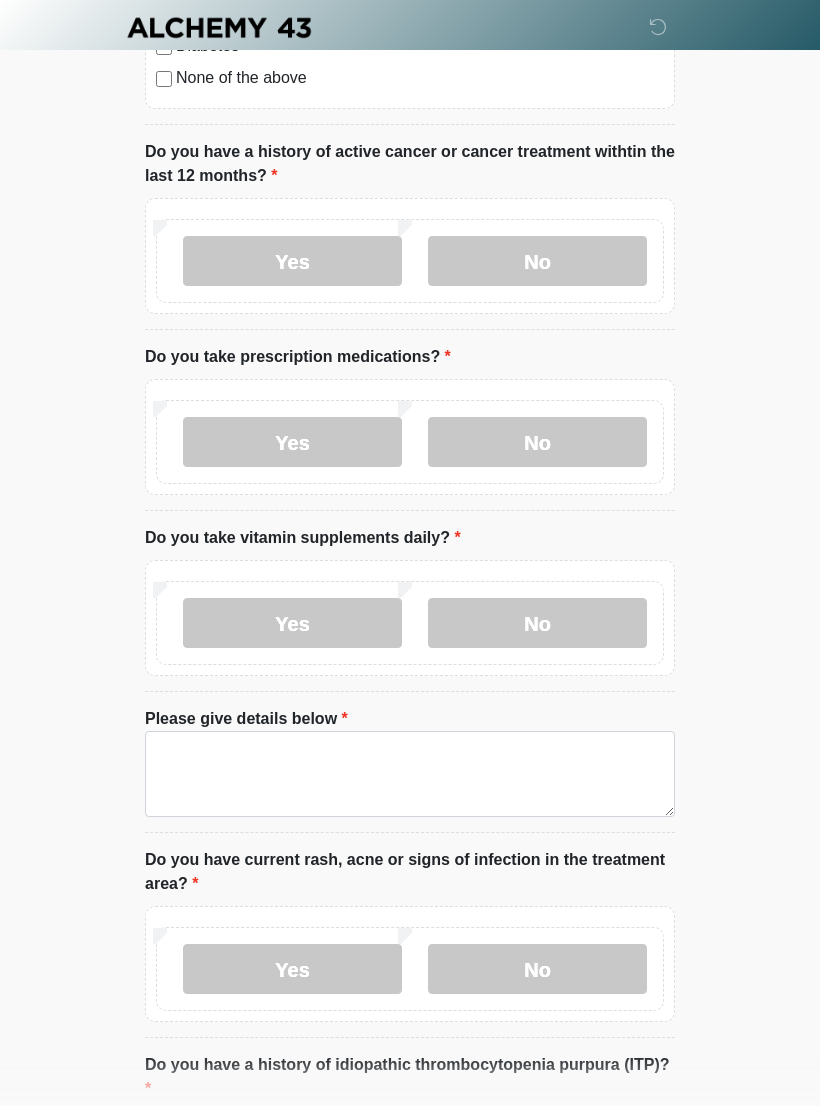 click on "No" at bounding box center [537, 623] 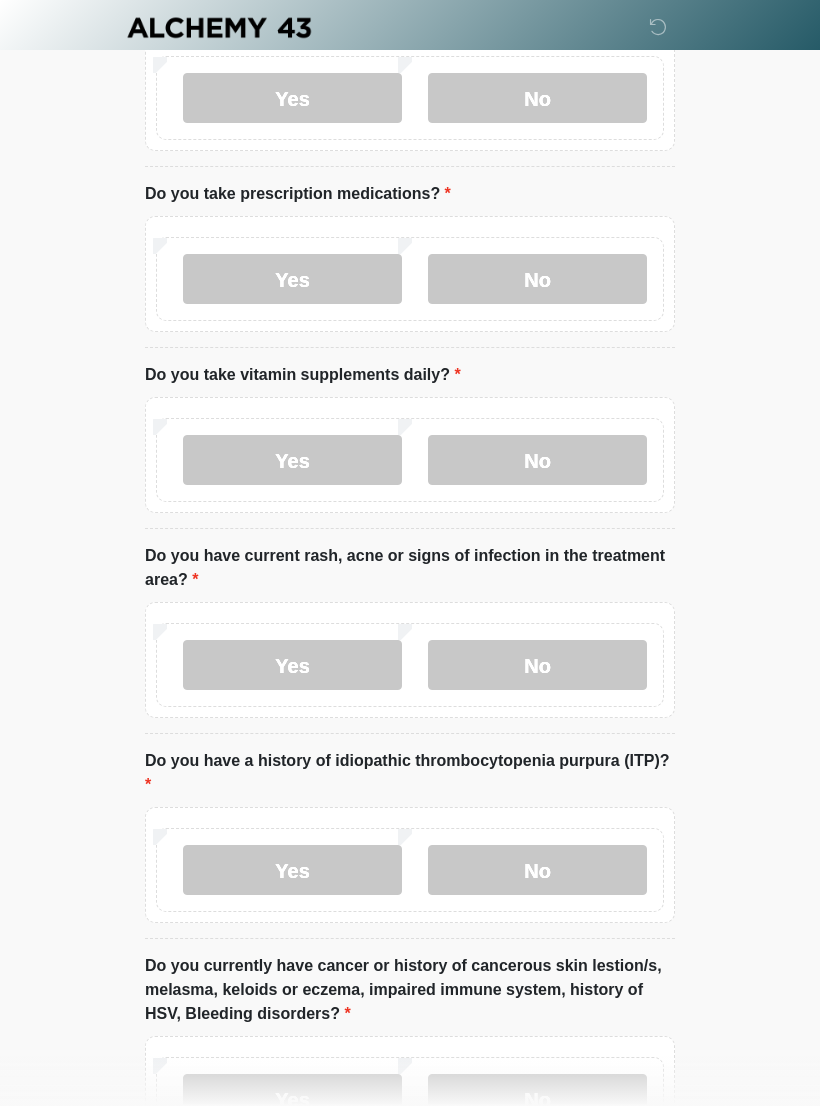 scroll, scrollTop: 1480, scrollLeft: 0, axis: vertical 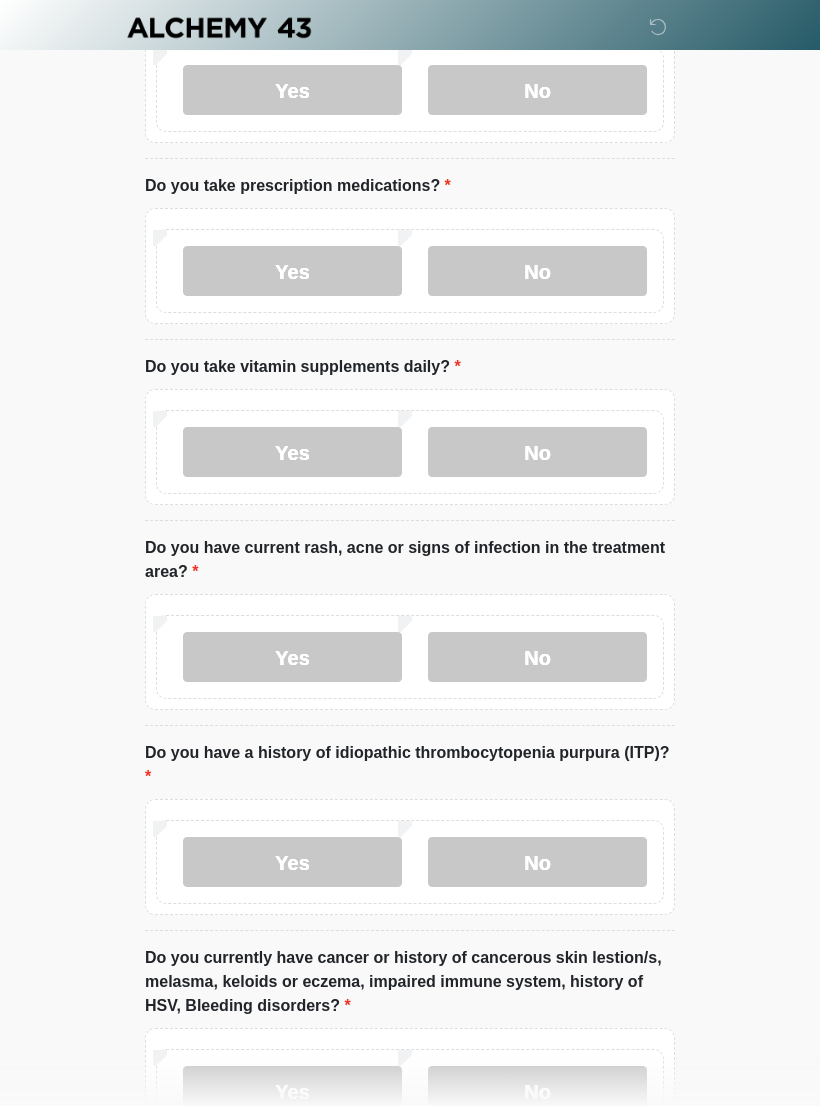 click on "No" at bounding box center (537, 657) 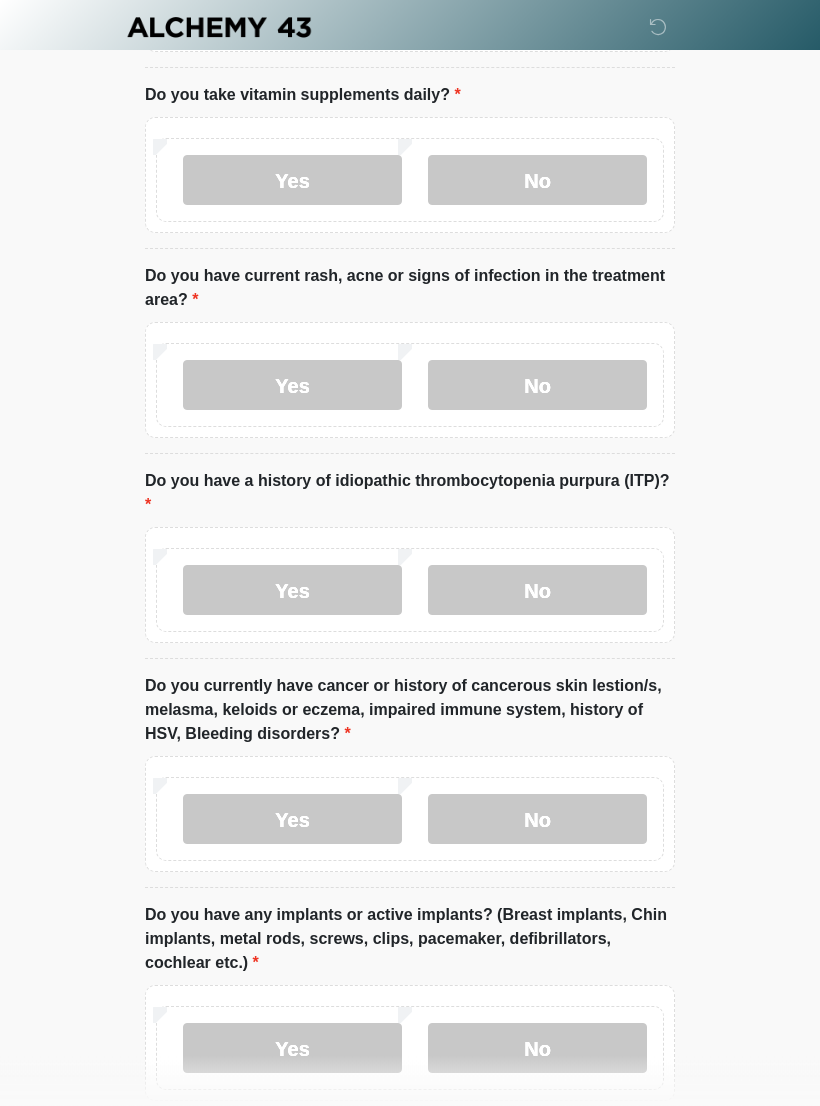 scroll, scrollTop: 1776, scrollLeft: 0, axis: vertical 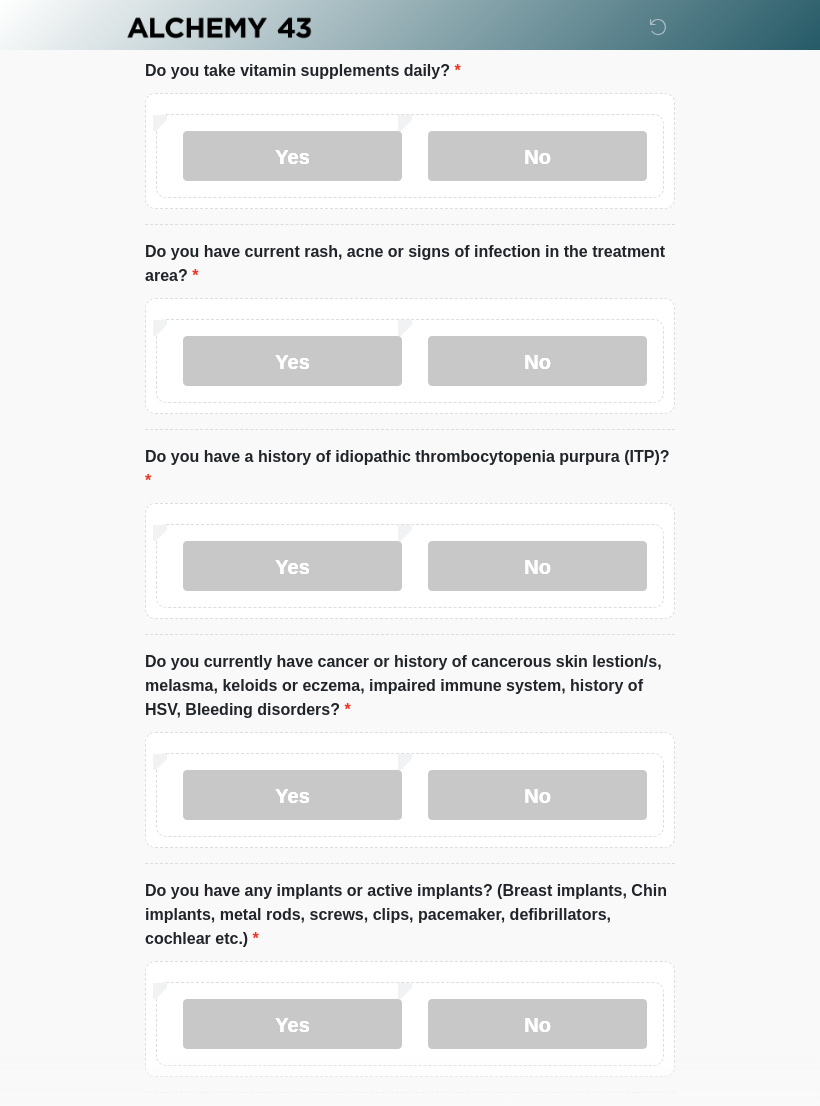 click on "No" at bounding box center [537, 566] 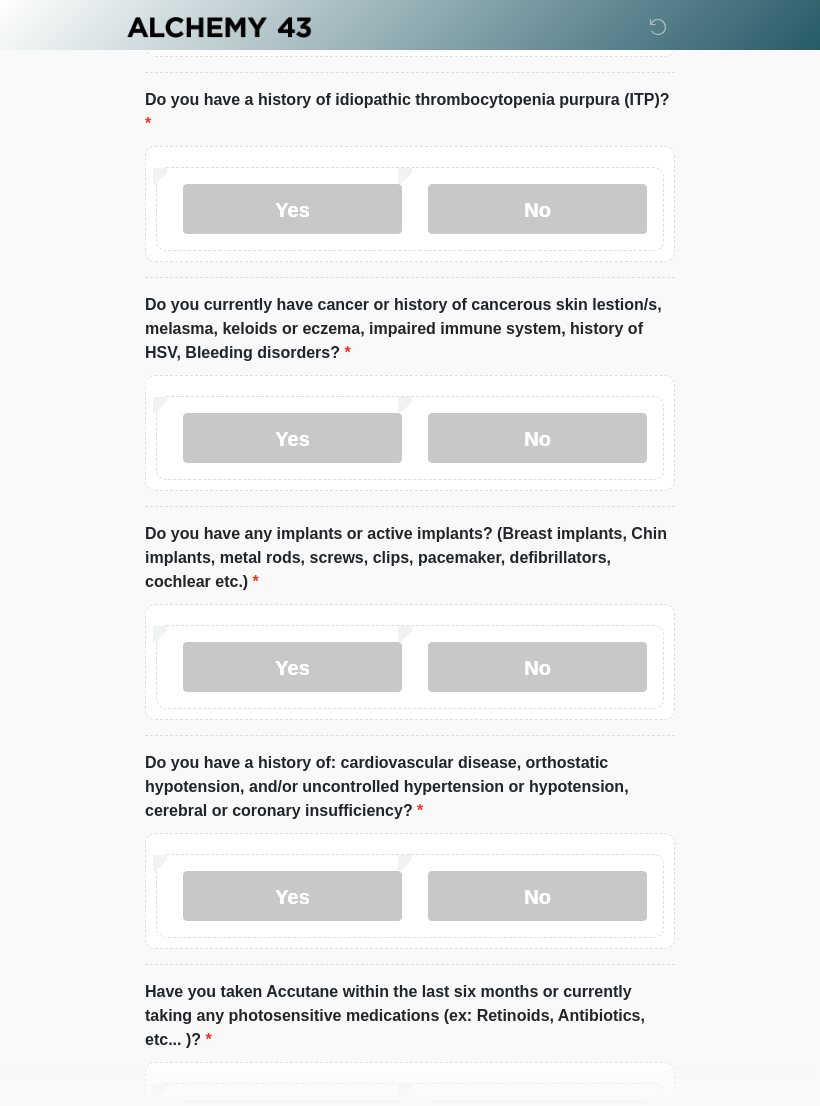 scroll, scrollTop: 2134, scrollLeft: 0, axis: vertical 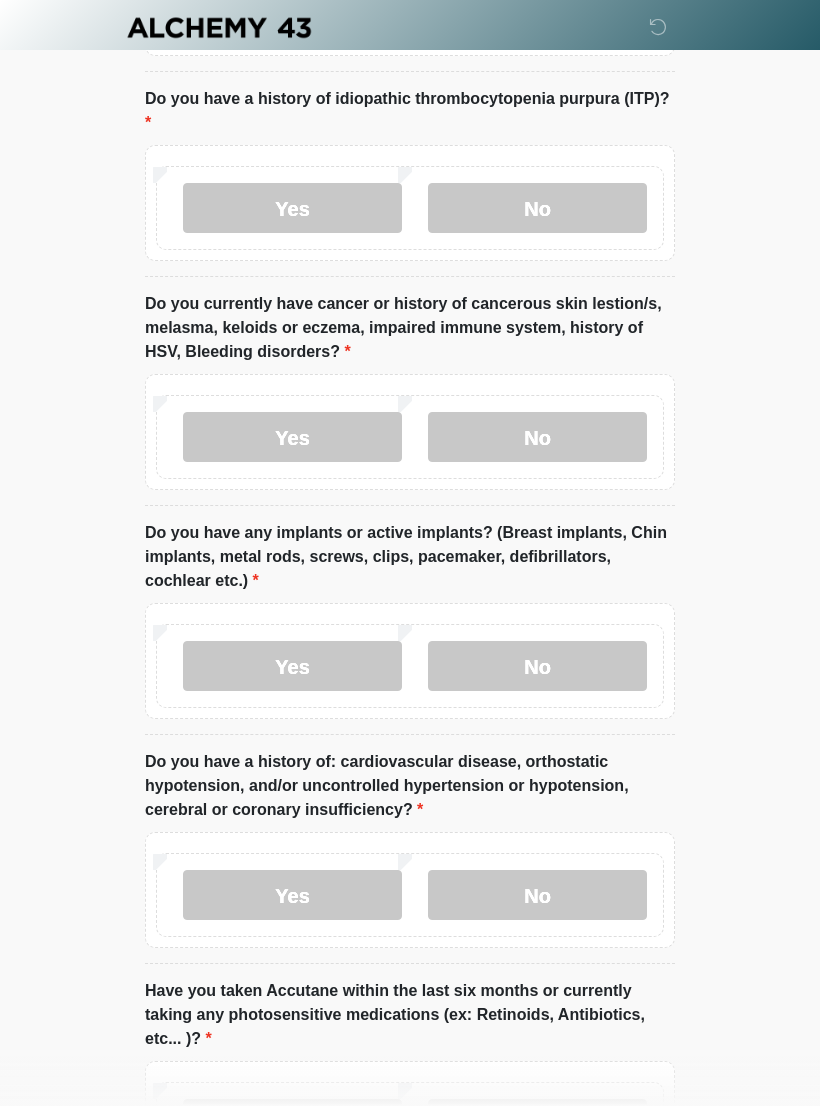 click on "No" at bounding box center [537, 437] 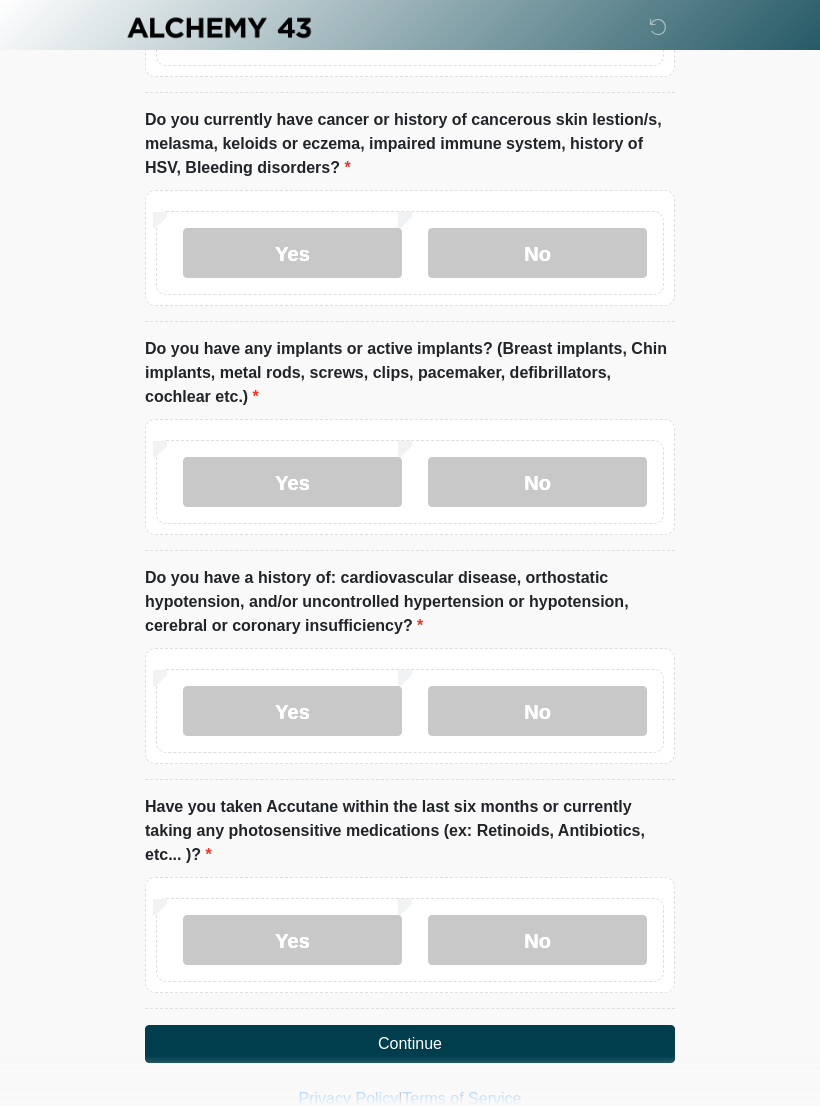scroll, scrollTop: 2321, scrollLeft: 0, axis: vertical 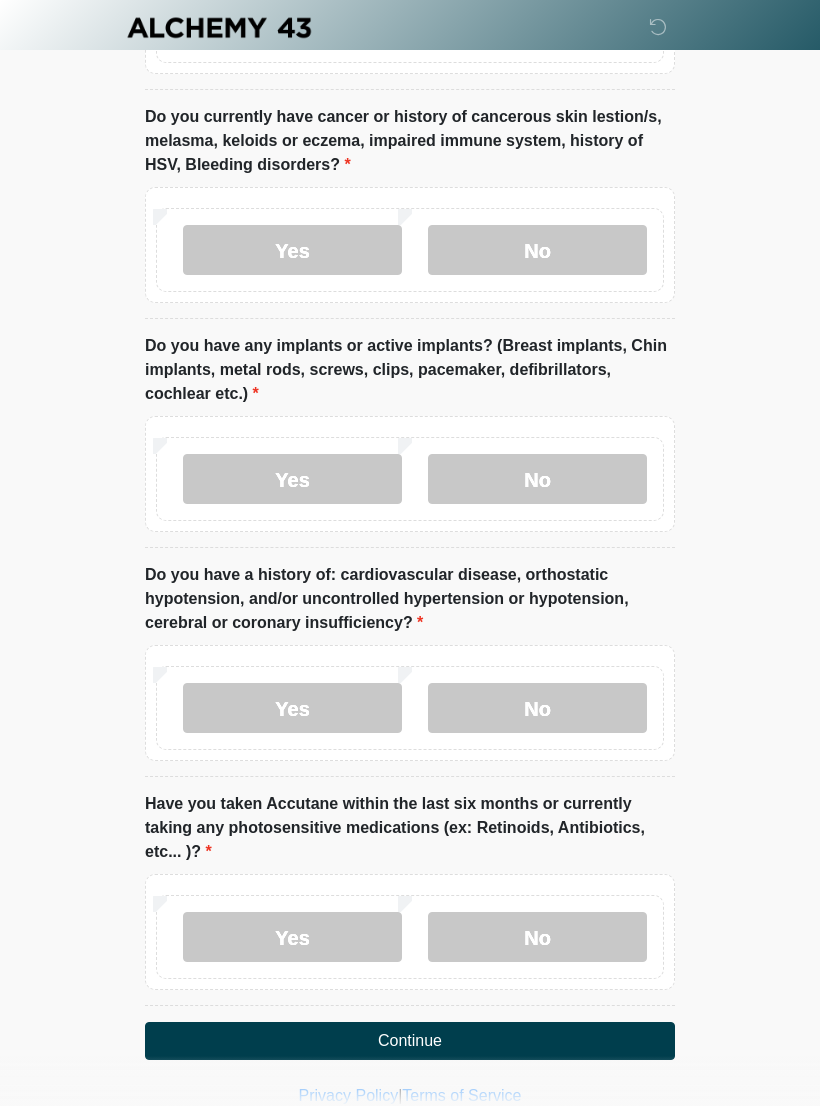 click on "No" at bounding box center [537, 479] 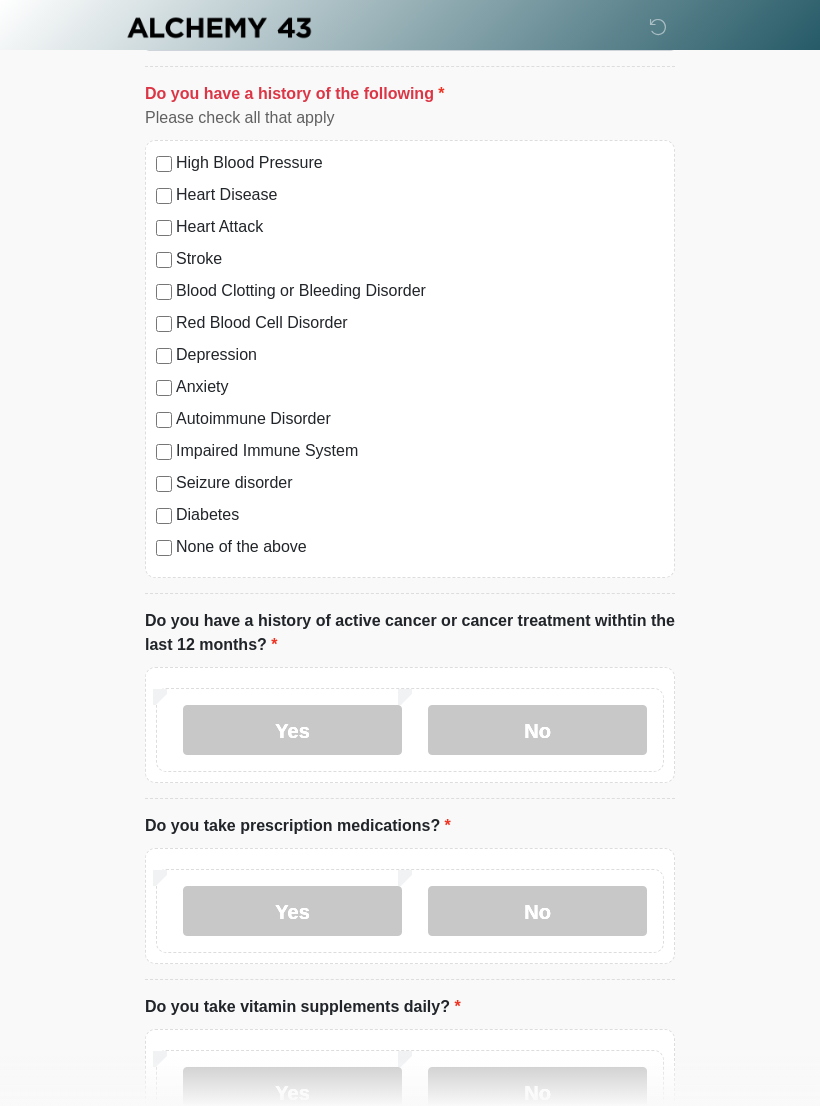 click on "None of the above" at bounding box center [420, 547] 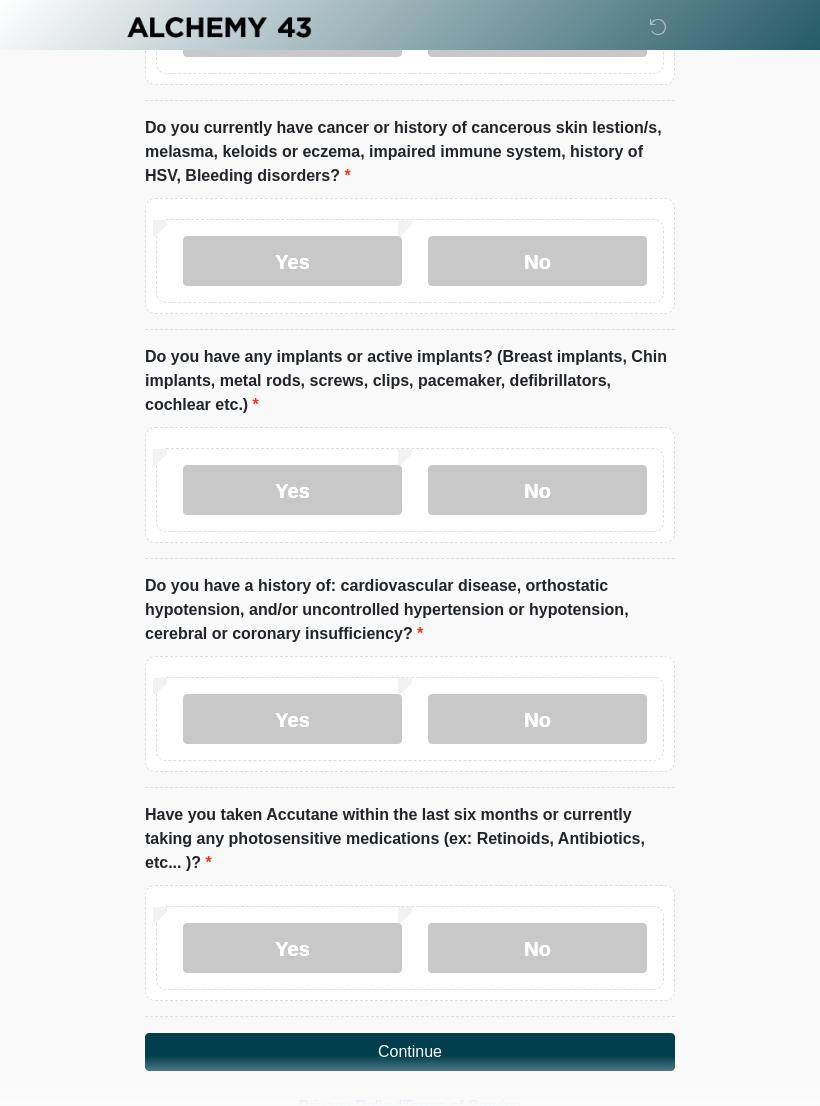 scroll, scrollTop: 2321, scrollLeft: 0, axis: vertical 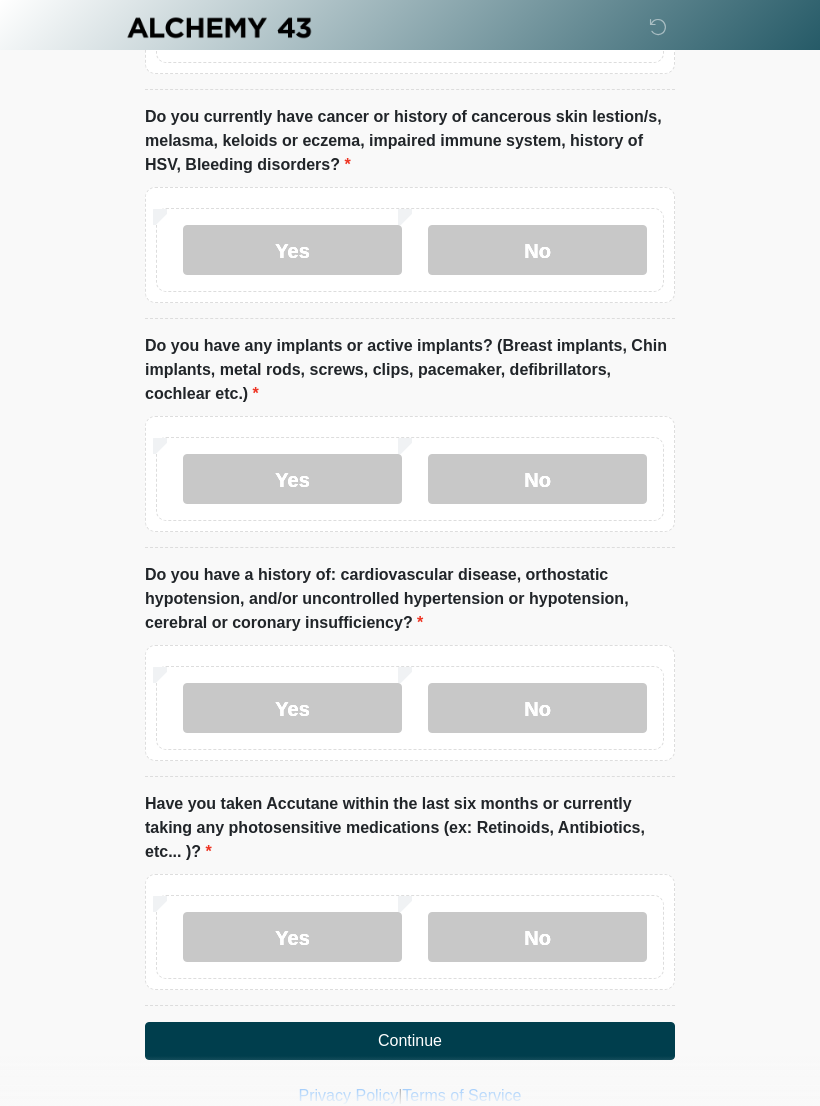 click on "Continue" at bounding box center [410, 1041] 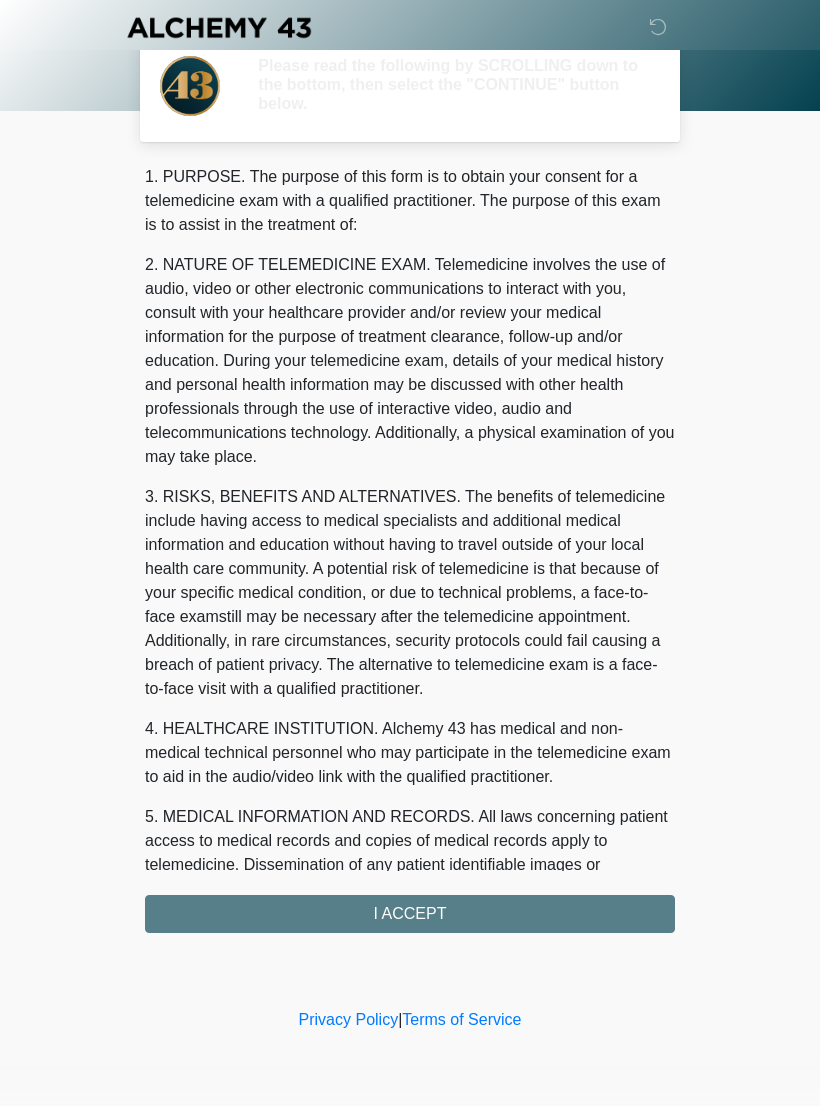 scroll, scrollTop: 0, scrollLeft: 0, axis: both 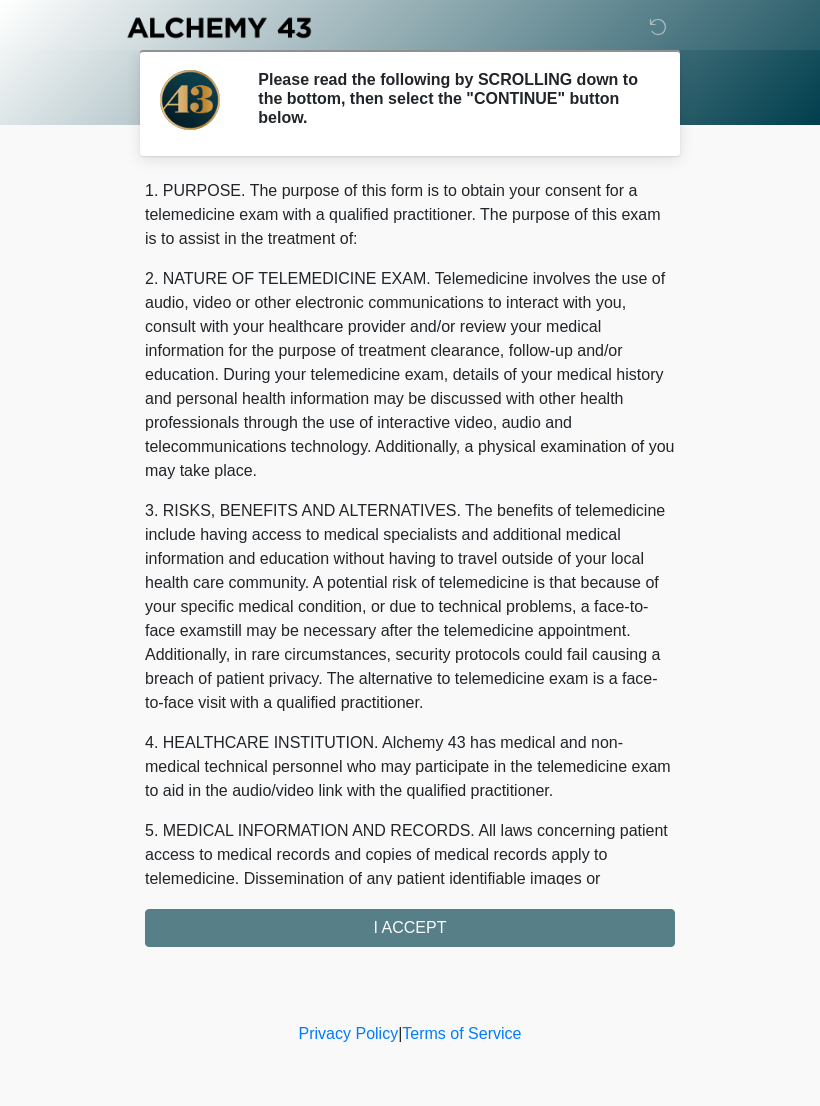 click on "1. PURPOSE. The purpose of this form is to obtain your consent for a telemedicine exam with a qualified practitioner. The purpose of this exam is to assist in the treatment of:  2. NATURE OF TELEMEDICINE EXAM. Telemedicine involves the use of audio, video or other electronic communications to interact with you, consult with your healthcare provider and/or review your medical information for the purpose of treatment clearance, follow-up and/or education. During your telemedicine exam, details of your medical history and personal health information may be discussed with other health professionals through the use of interactive video, audio and telecommunications technology. Additionally, a physical examination of you may take place. 4. HEALTHCARE INSTITUTION. Alchemy 43 has medical and non-medical technical personnel who may participate in the telemedicine exam to aid in the audio/video link with the qualified practitioner.
I ACCEPT" at bounding box center (410, 563) 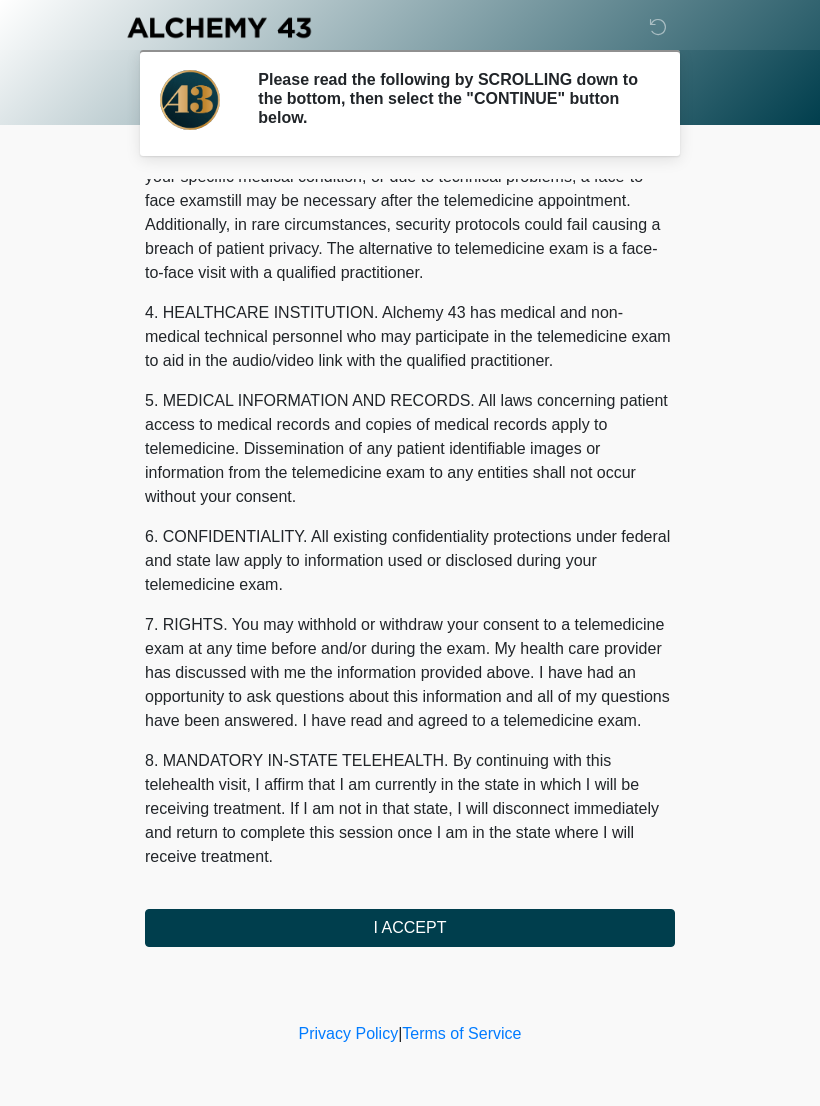 scroll, scrollTop: 454, scrollLeft: 0, axis: vertical 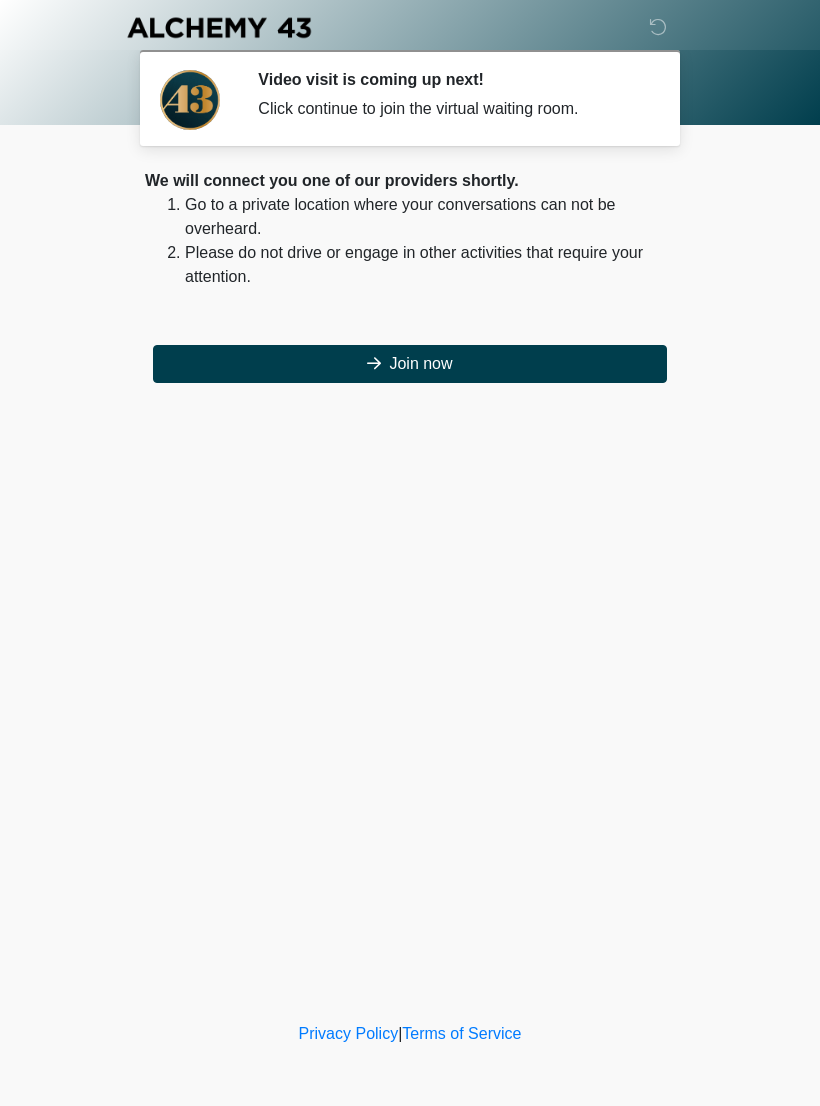 click on "Join now" at bounding box center [410, 364] 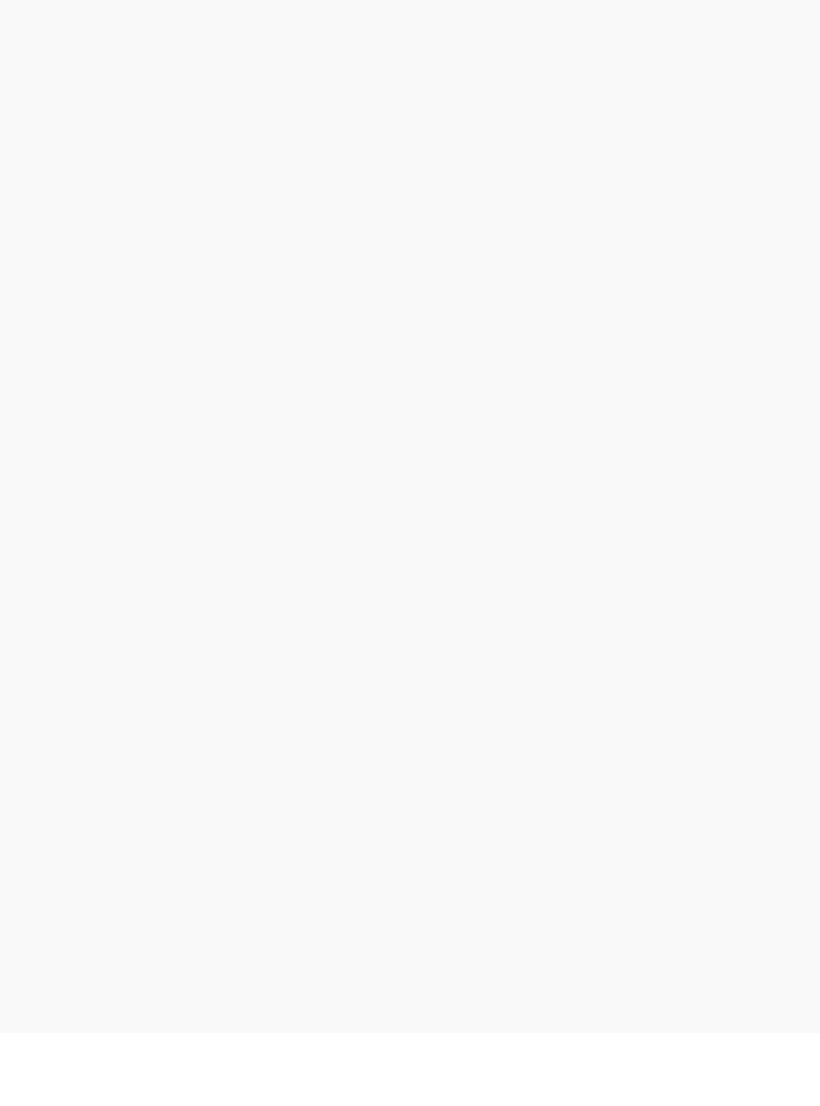 scroll, scrollTop: 6, scrollLeft: 0, axis: vertical 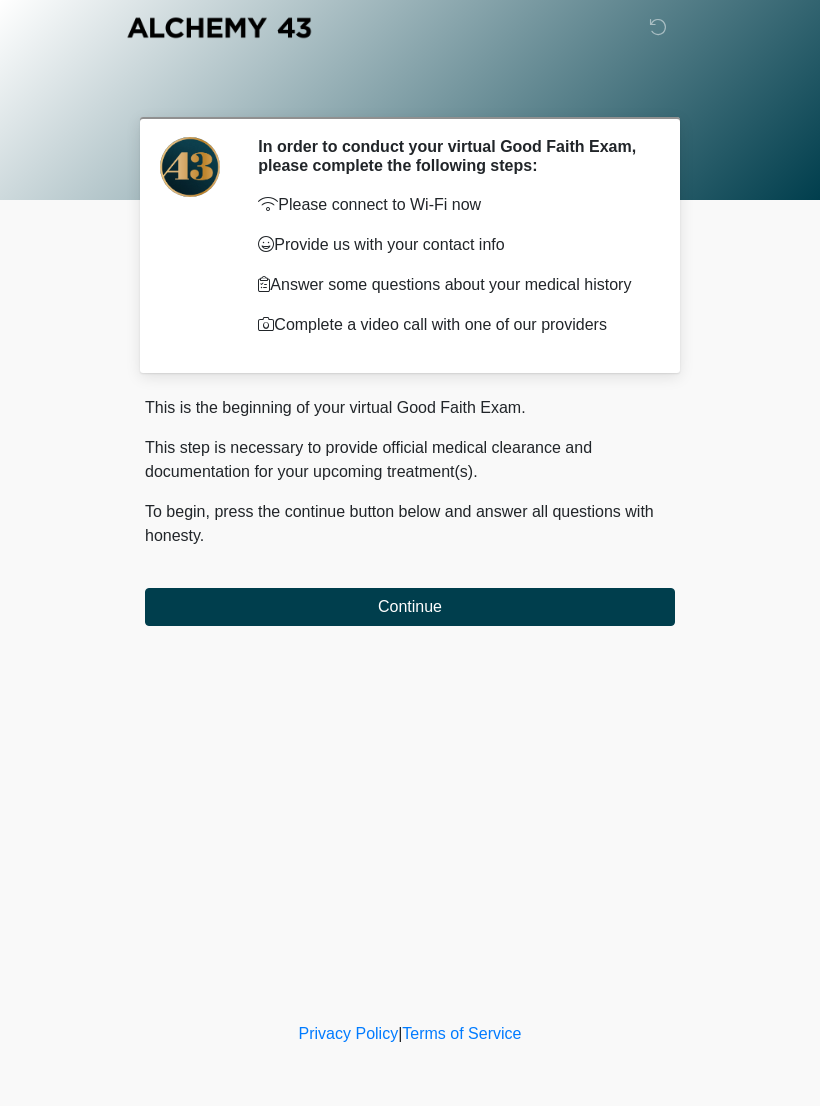 click on "Privacy Policy   |
Terms of Service" at bounding box center (410, 1064) 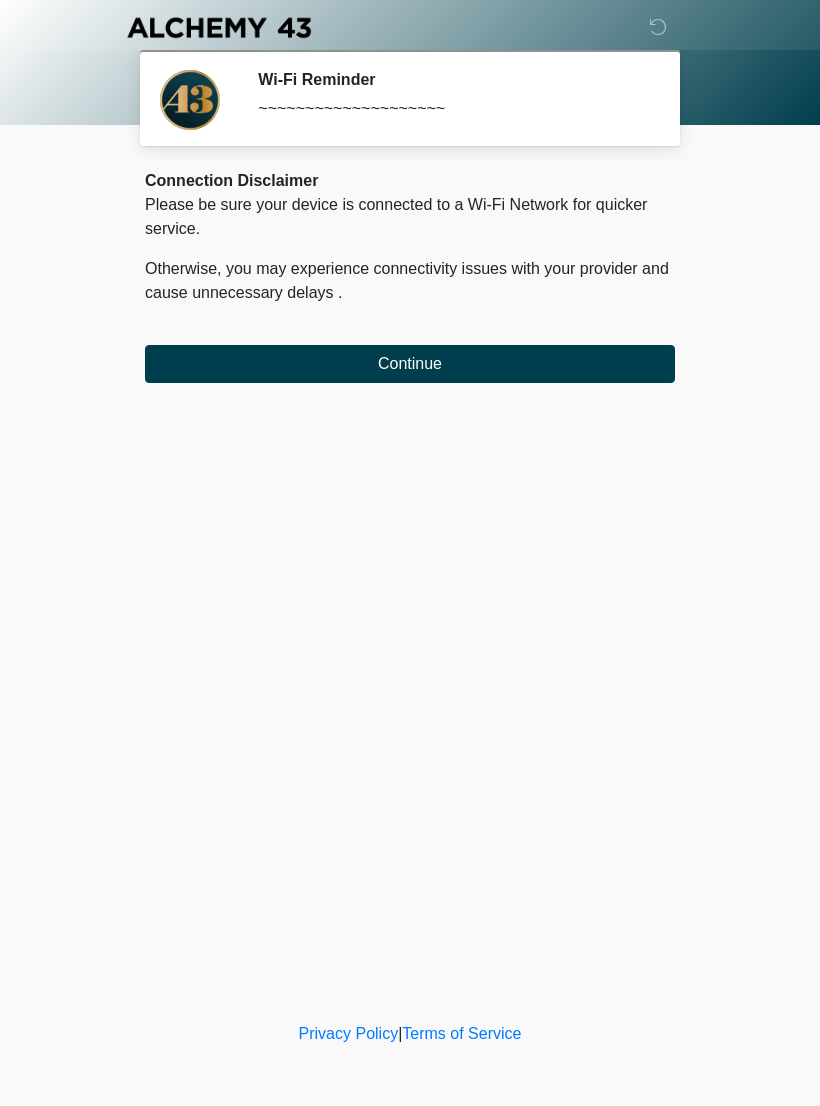 click on "Continue" at bounding box center [410, 364] 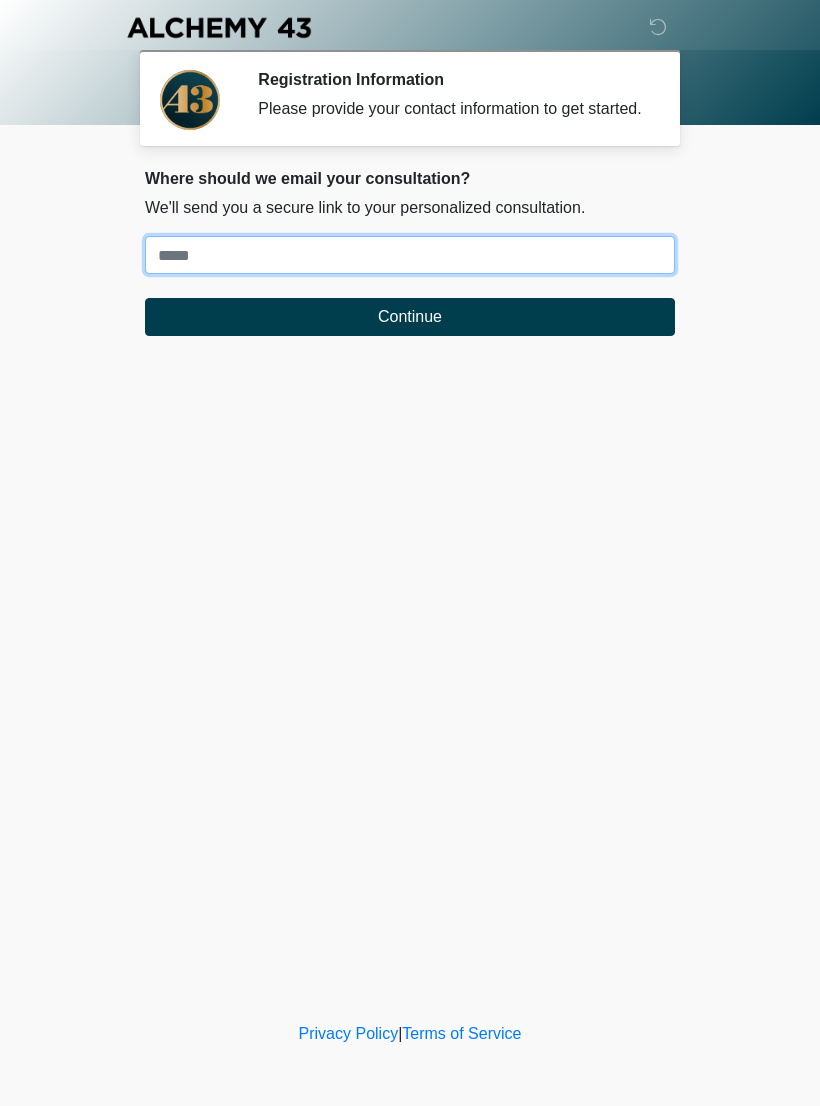 click on "Where should we email your treatment plan?" at bounding box center (410, 255) 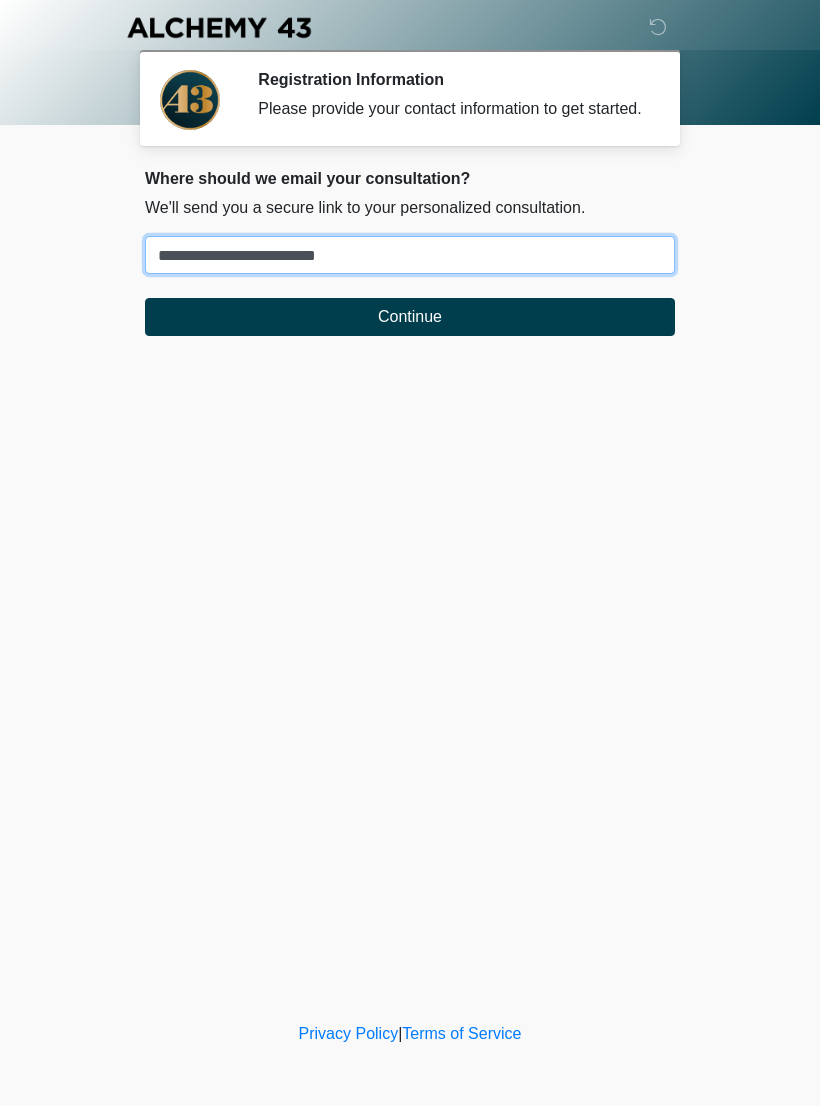 type on "**********" 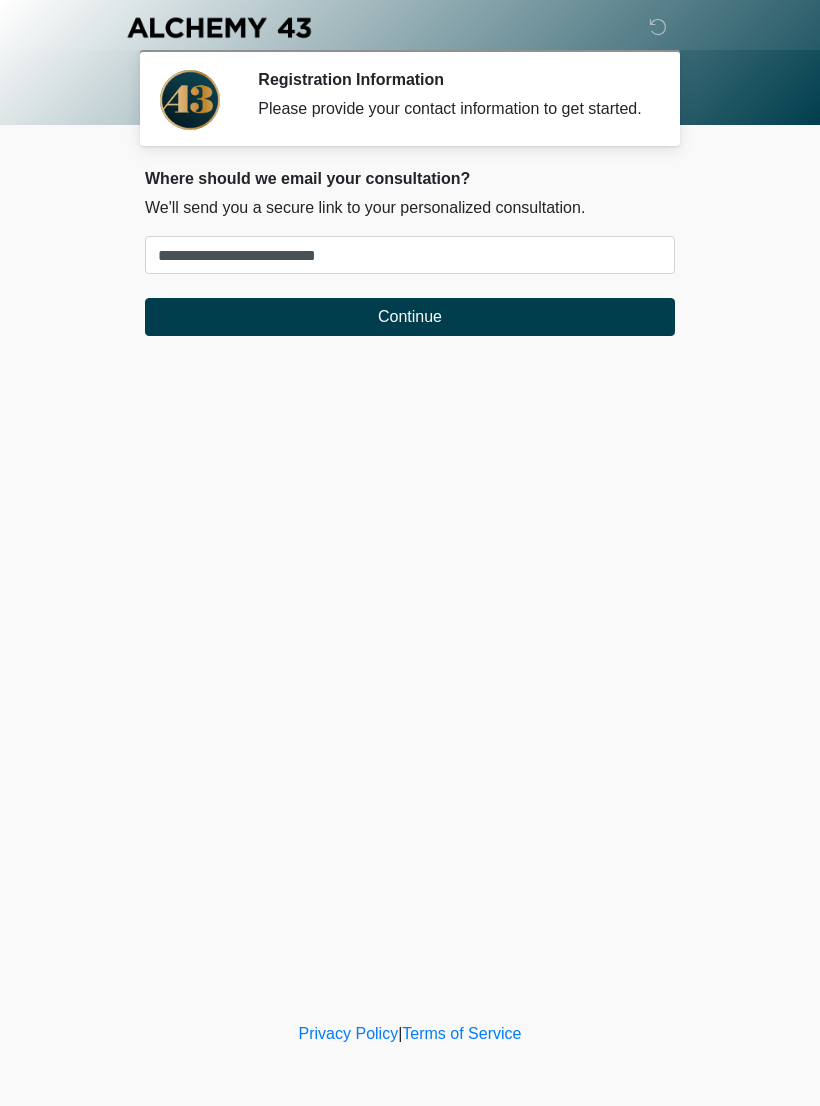 click on "Continue" at bounding box center (410, 317) 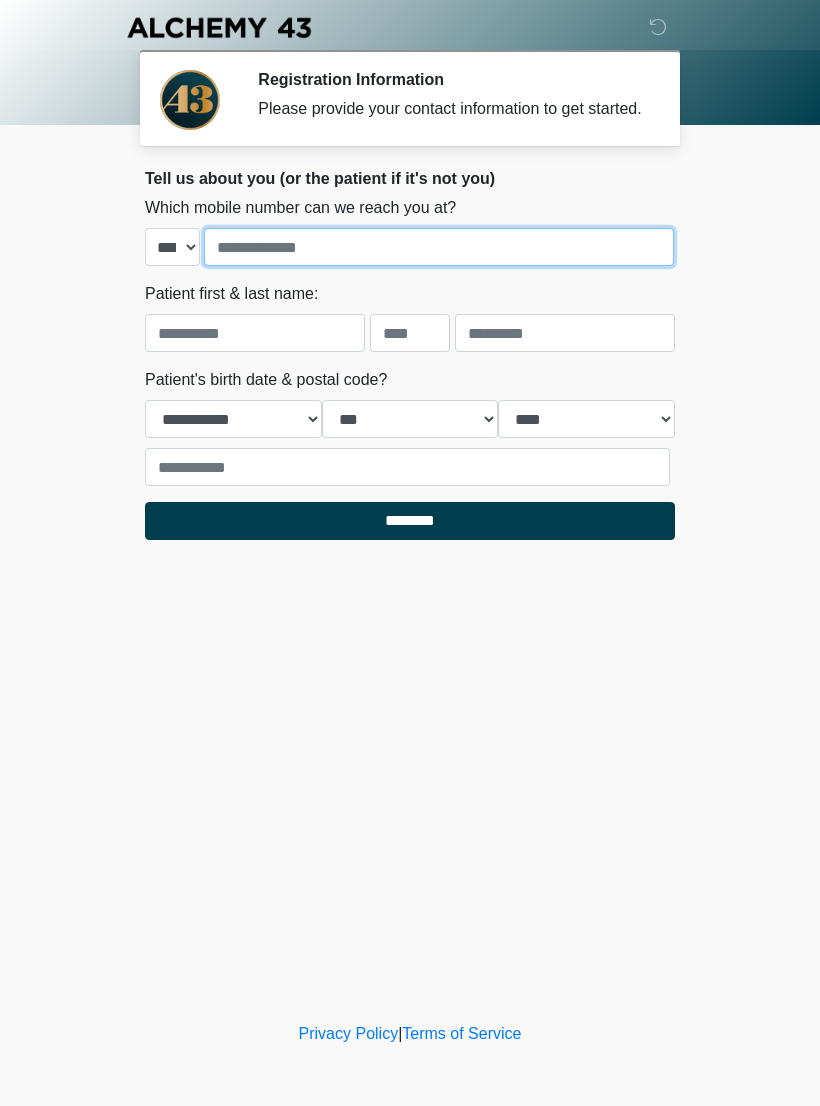 click at bounding box center [439, 247] 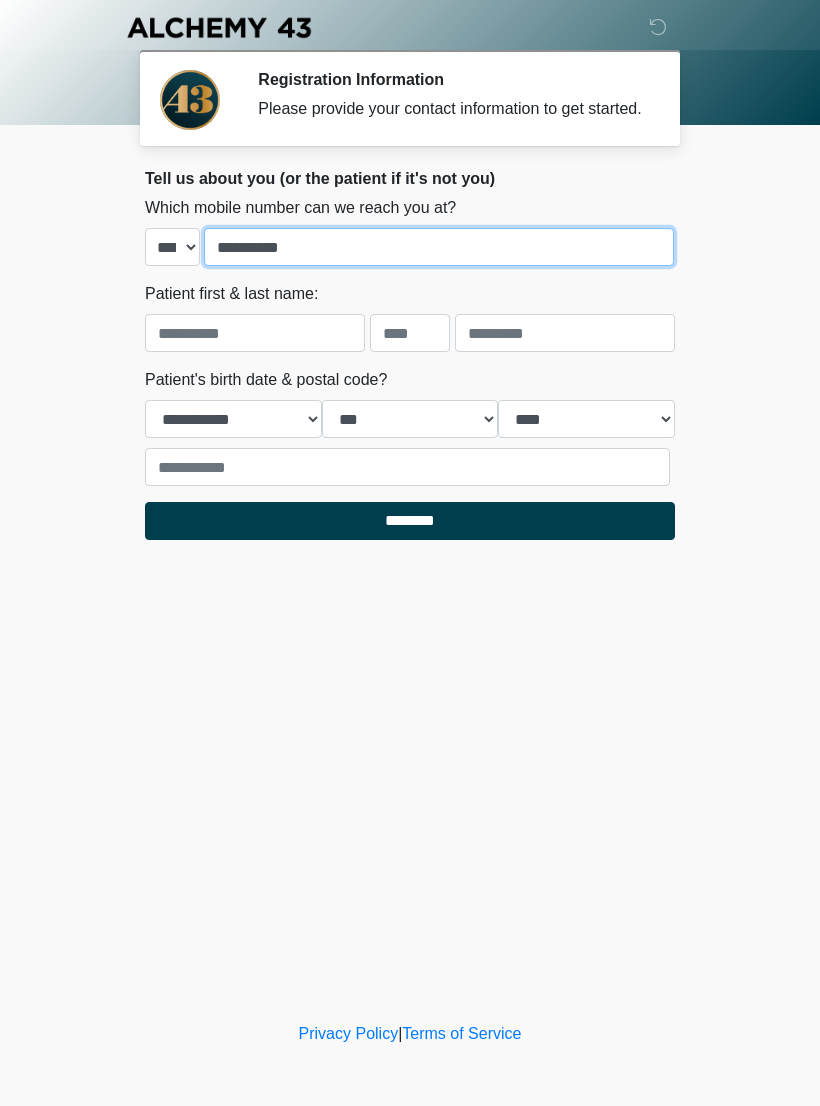 type on "**********" 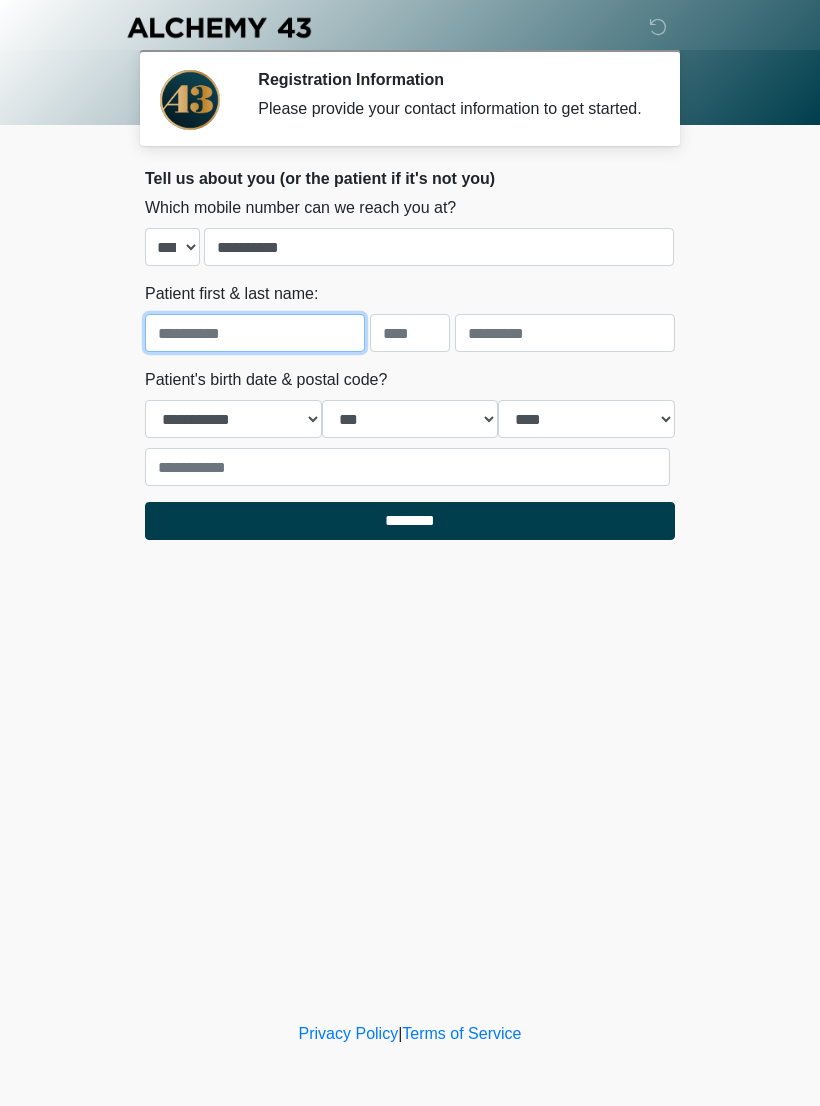 click at bounding box center (255, 333) 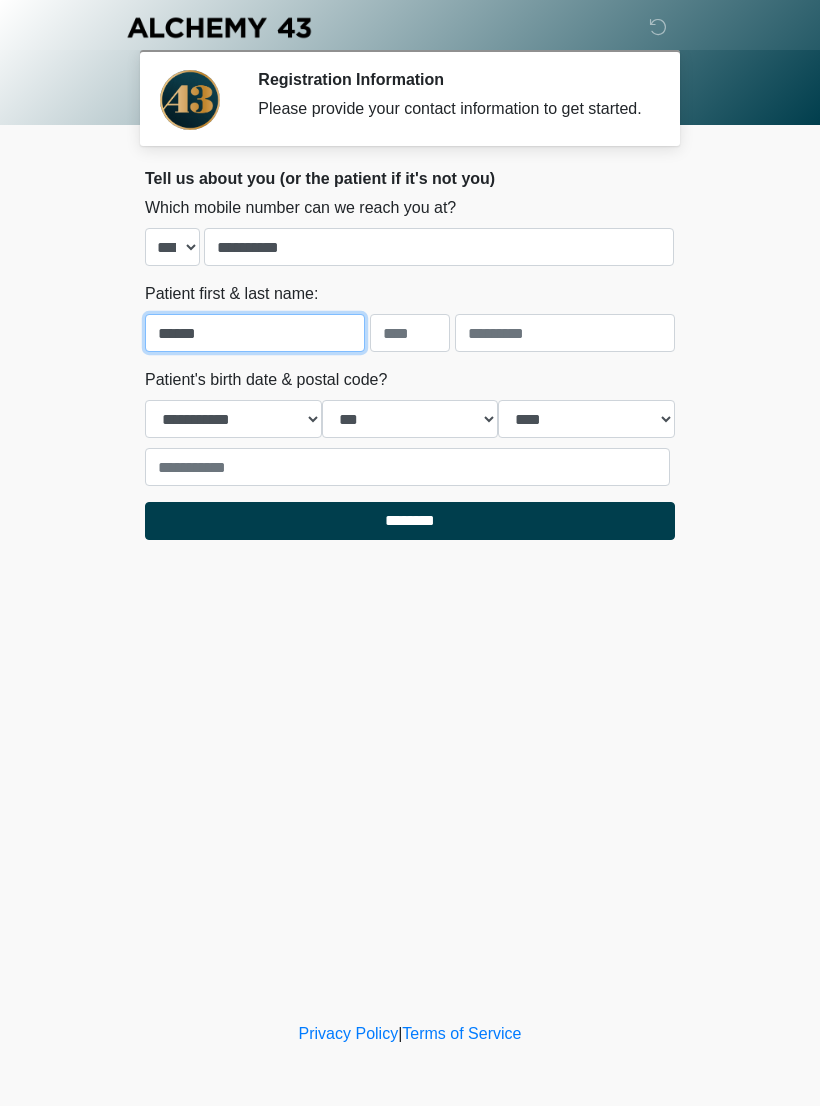 type on "******" 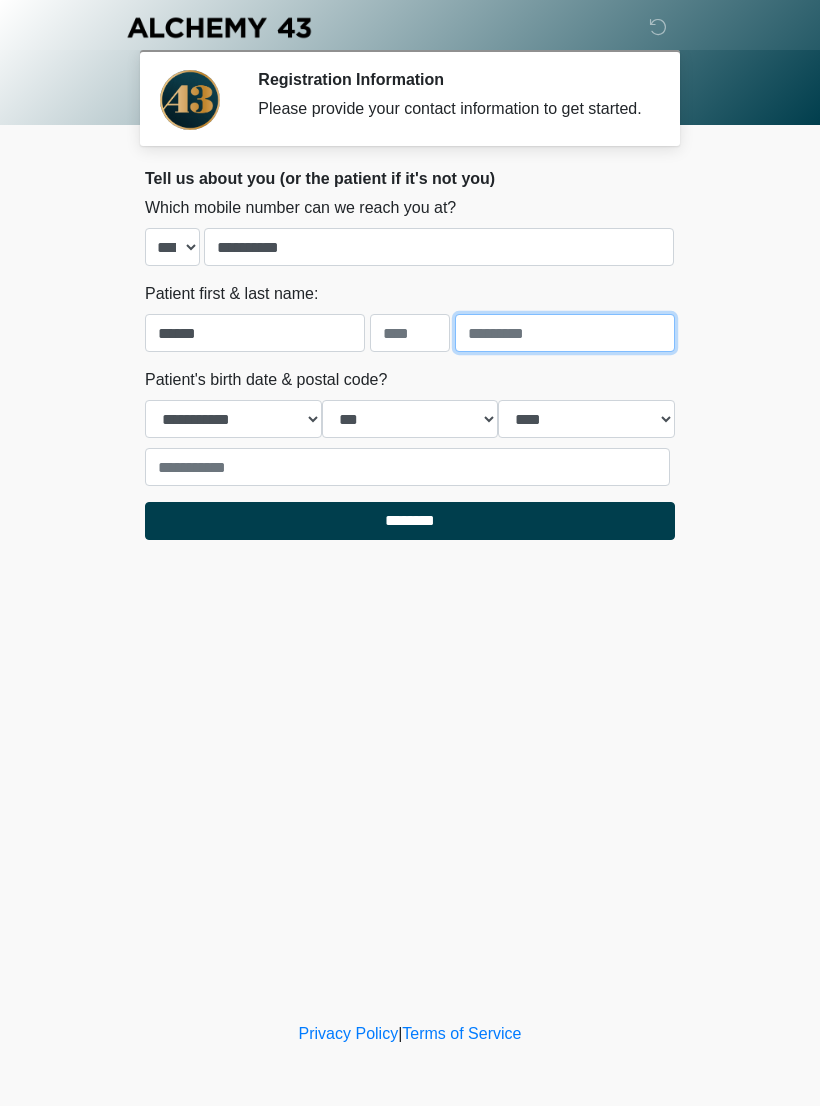 click at bounding box center [565, 333] 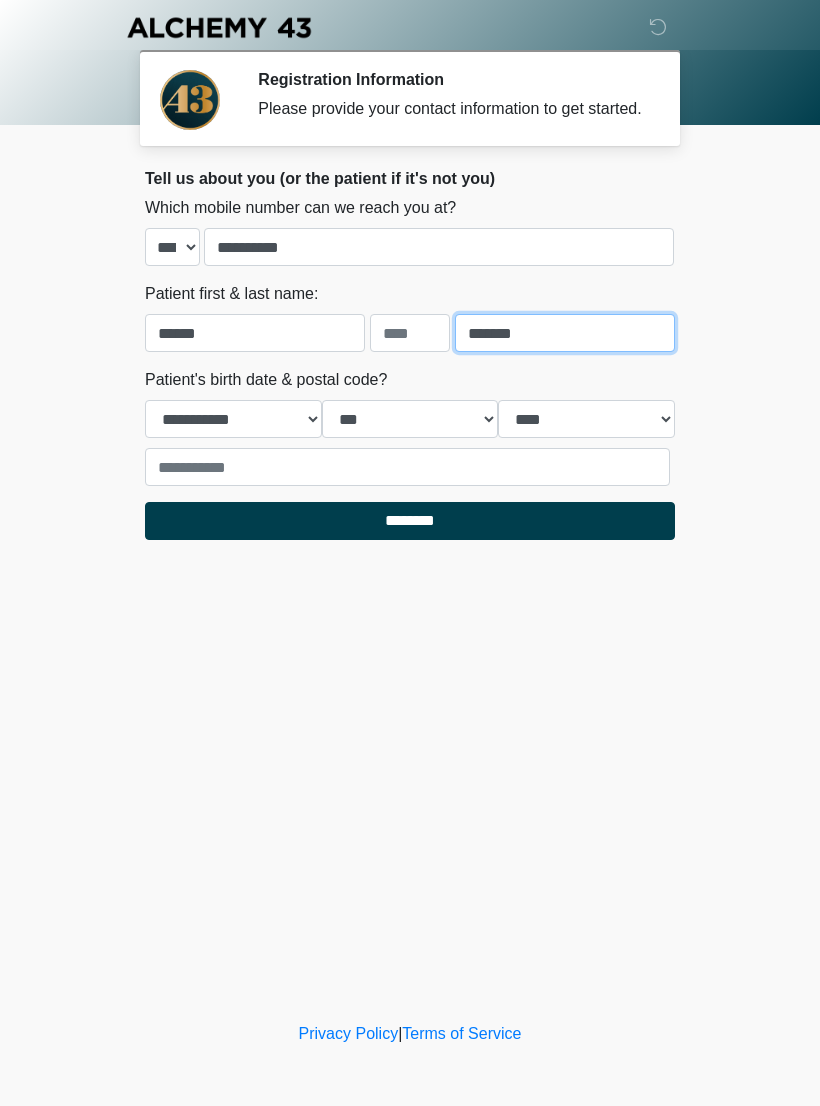 type on "*******" 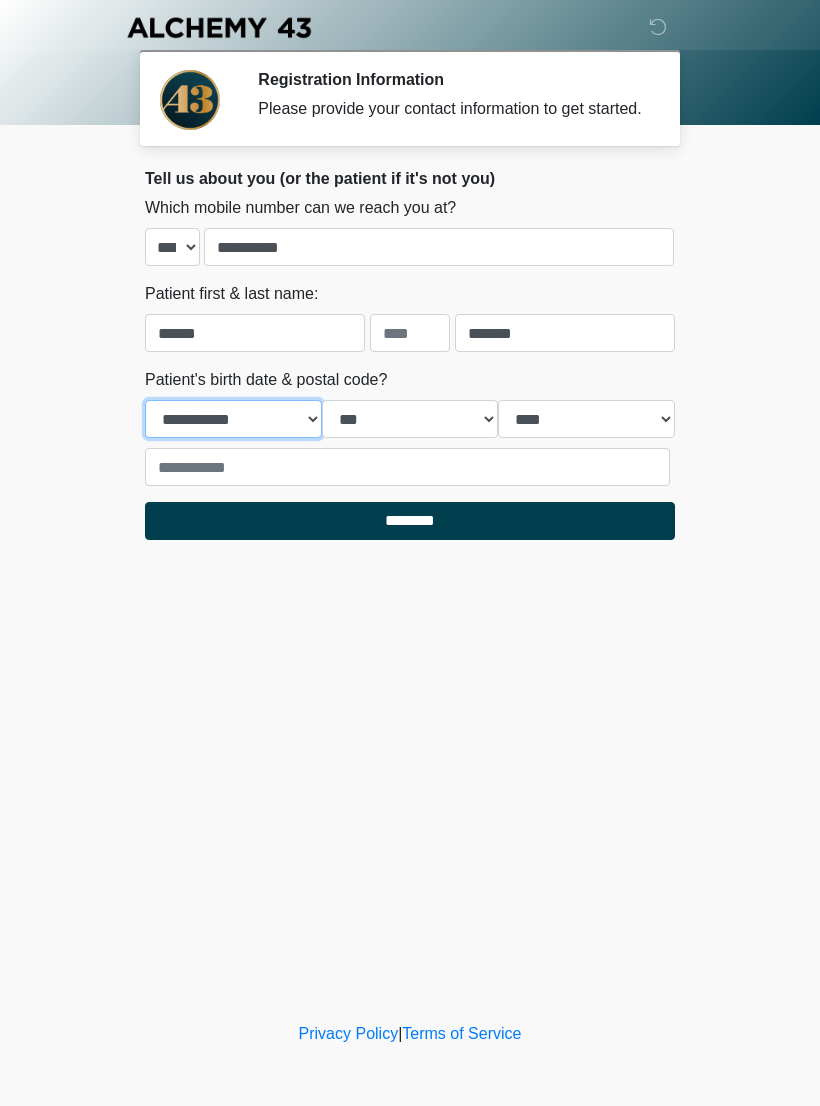 click on "**********" at bounding box center (233, 419) 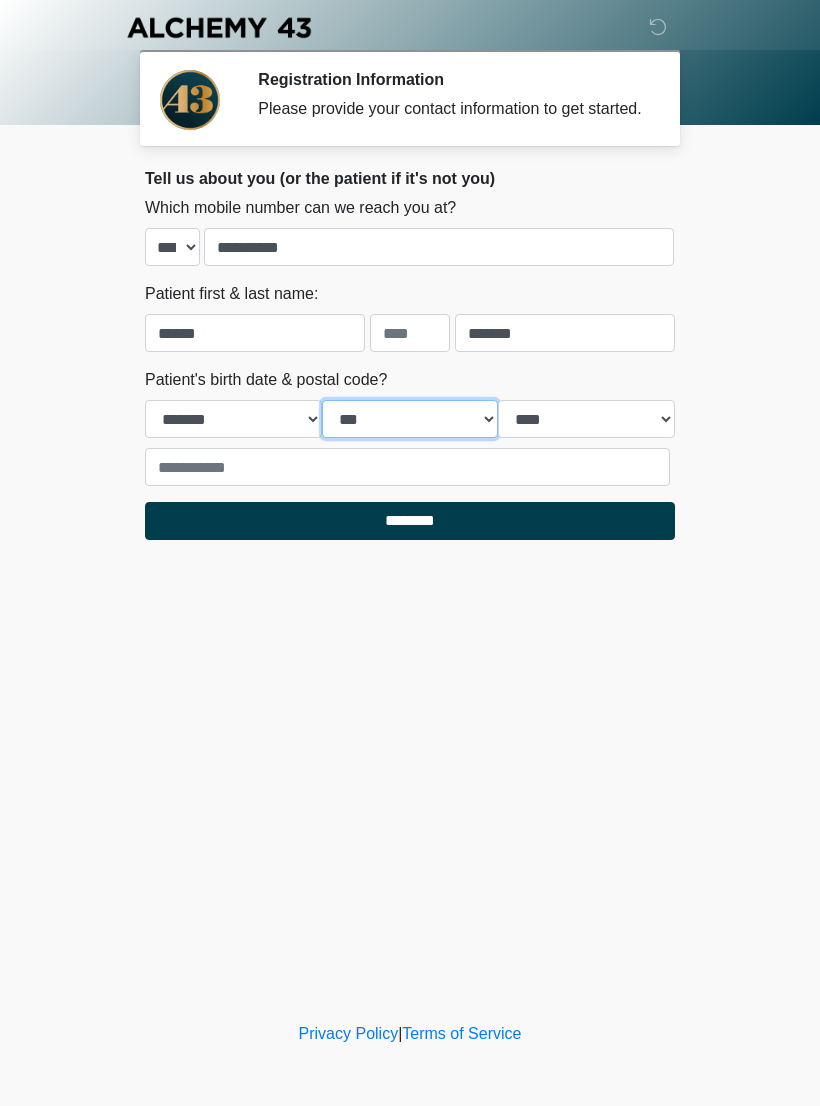 click on "***
*
*
*
*
*
*
*
*
*
**
**
**
**
**
**
**
**
**
**
**
**
**
**
**
**
**
**
**
**
**
**" at bounding box center (410, 419) 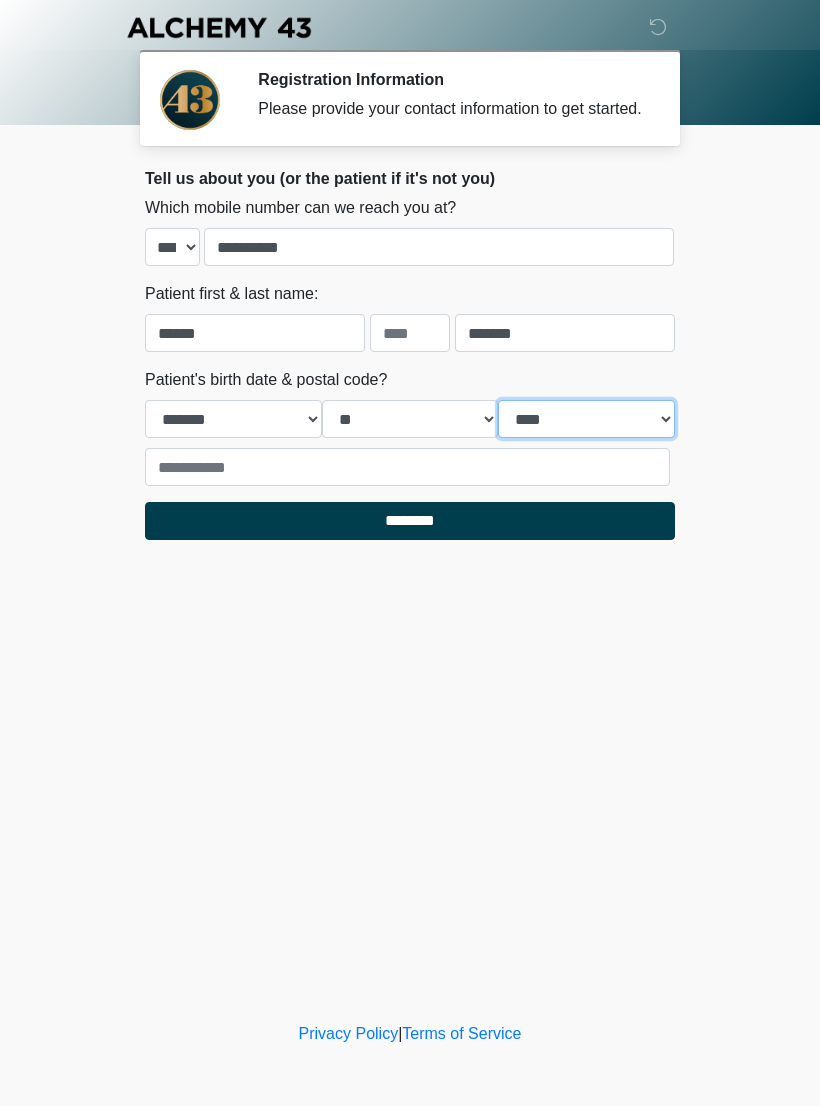 click on "****
****
****
****
****
****
****
****
****
****
****
****
****
****
****
****
****
****
****
****
****
****
****
****
****
****
****
****
****
****
****
****
****
****
****
****
****
****
****
****
****
****
****
****
****
****
****
****
****
****
****
****
****
****
****
****
****
****
****
****
****
****
****
****
****
****
****
****
****
****
****
****
****
****
****
****
****
****
****
****
****
****
****
****
****
****
****
****
****
****
****
****
****
****
****
****
****
****
****
****
****
****" at bounding box center (586, 419) 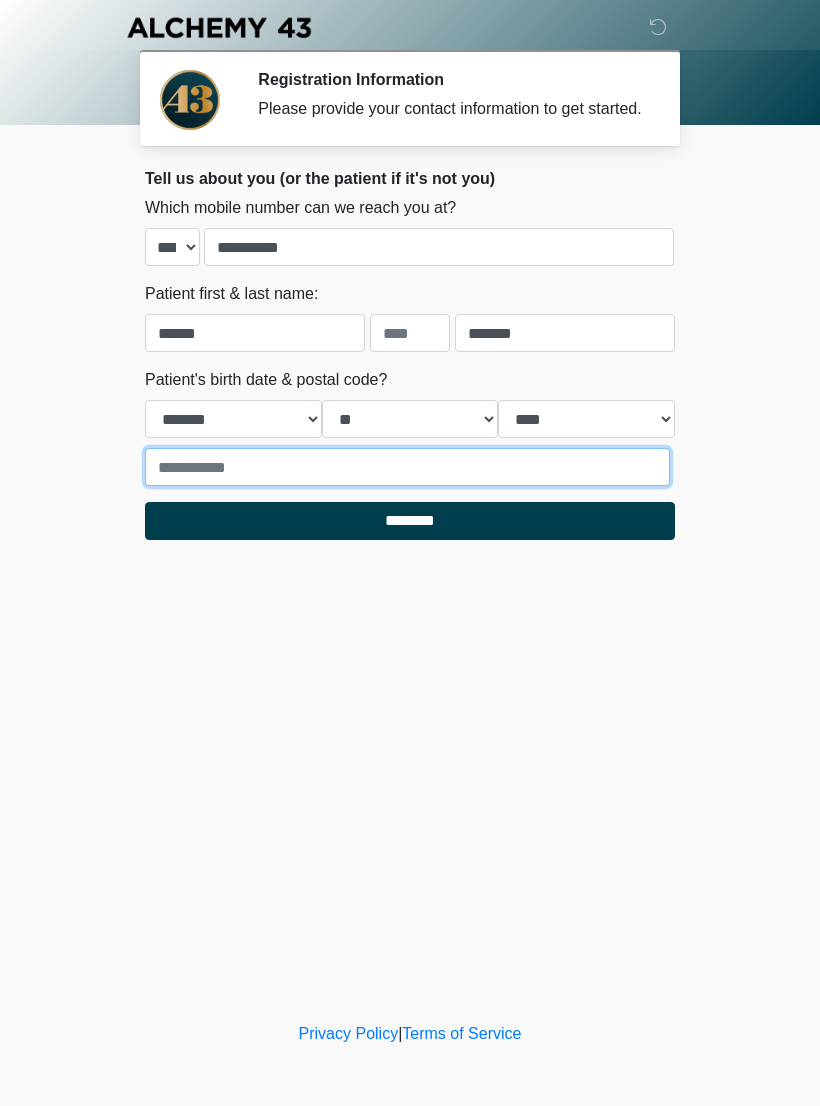 click at bounding box center (407, 467) 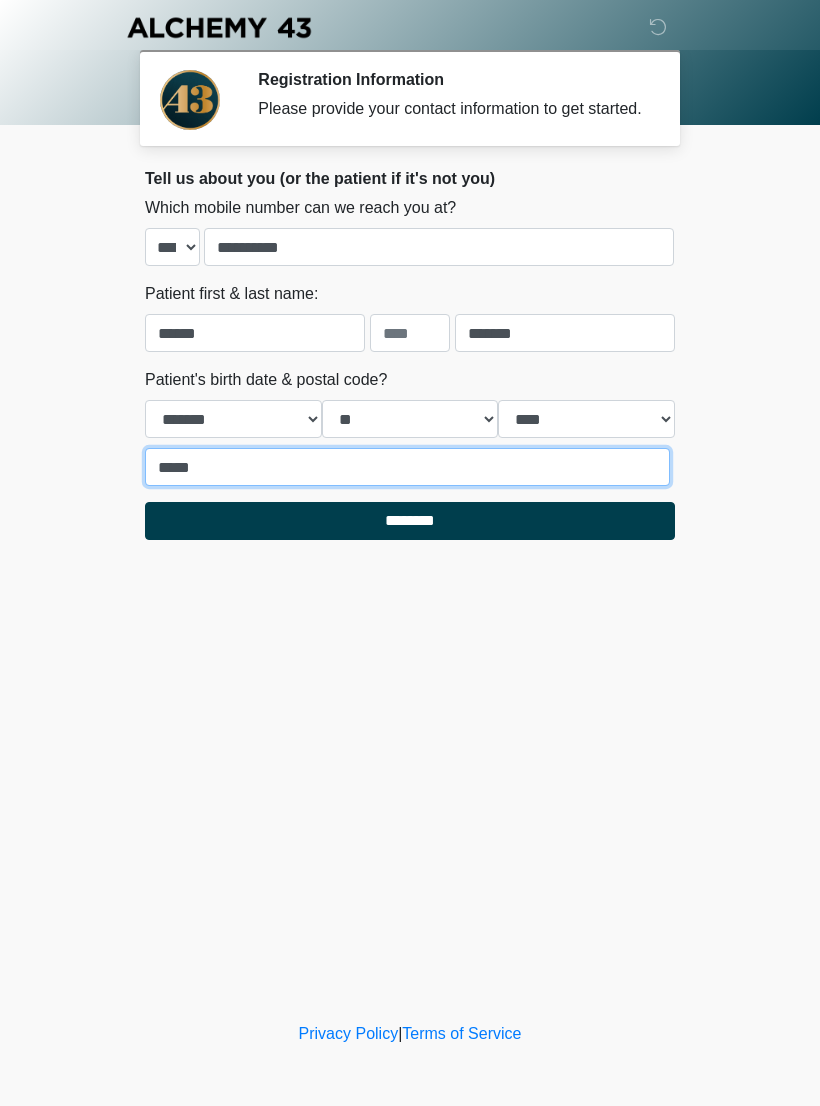type on "*****" 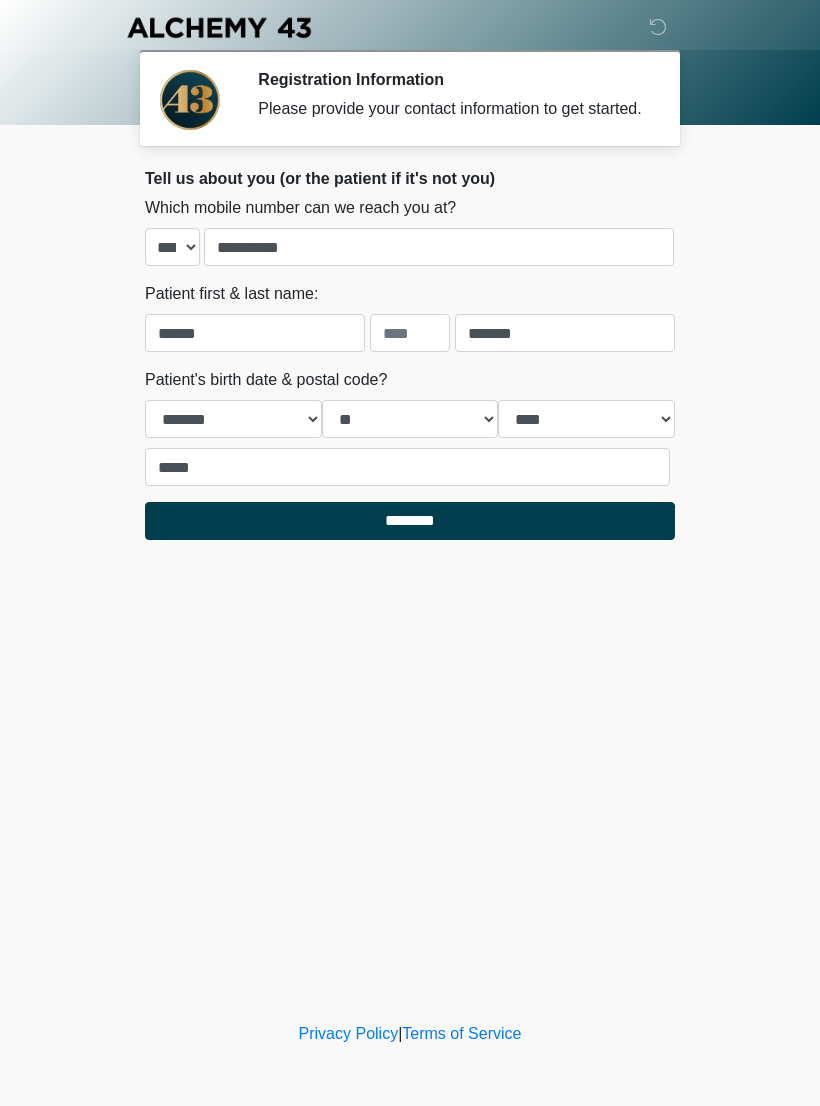 click on "********" at bounding box center [410, 521] 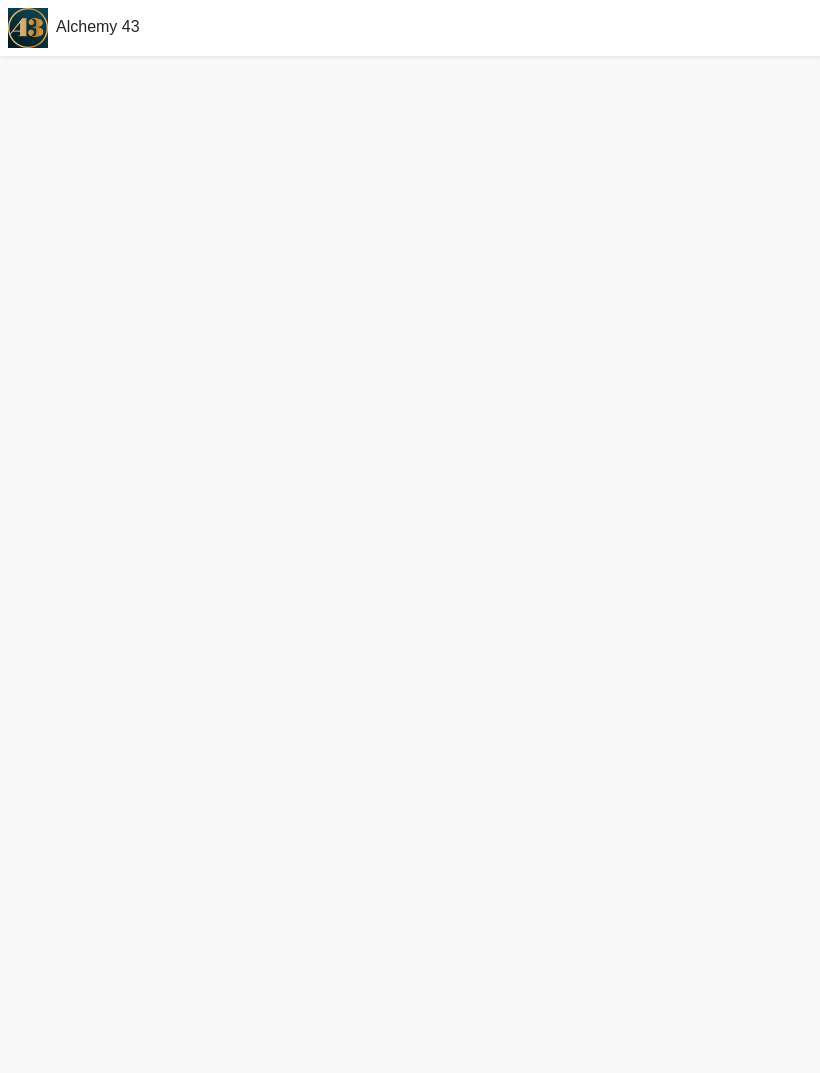 scroll, scrollTop: 51, scrollLeft: 0, axis: vertical 